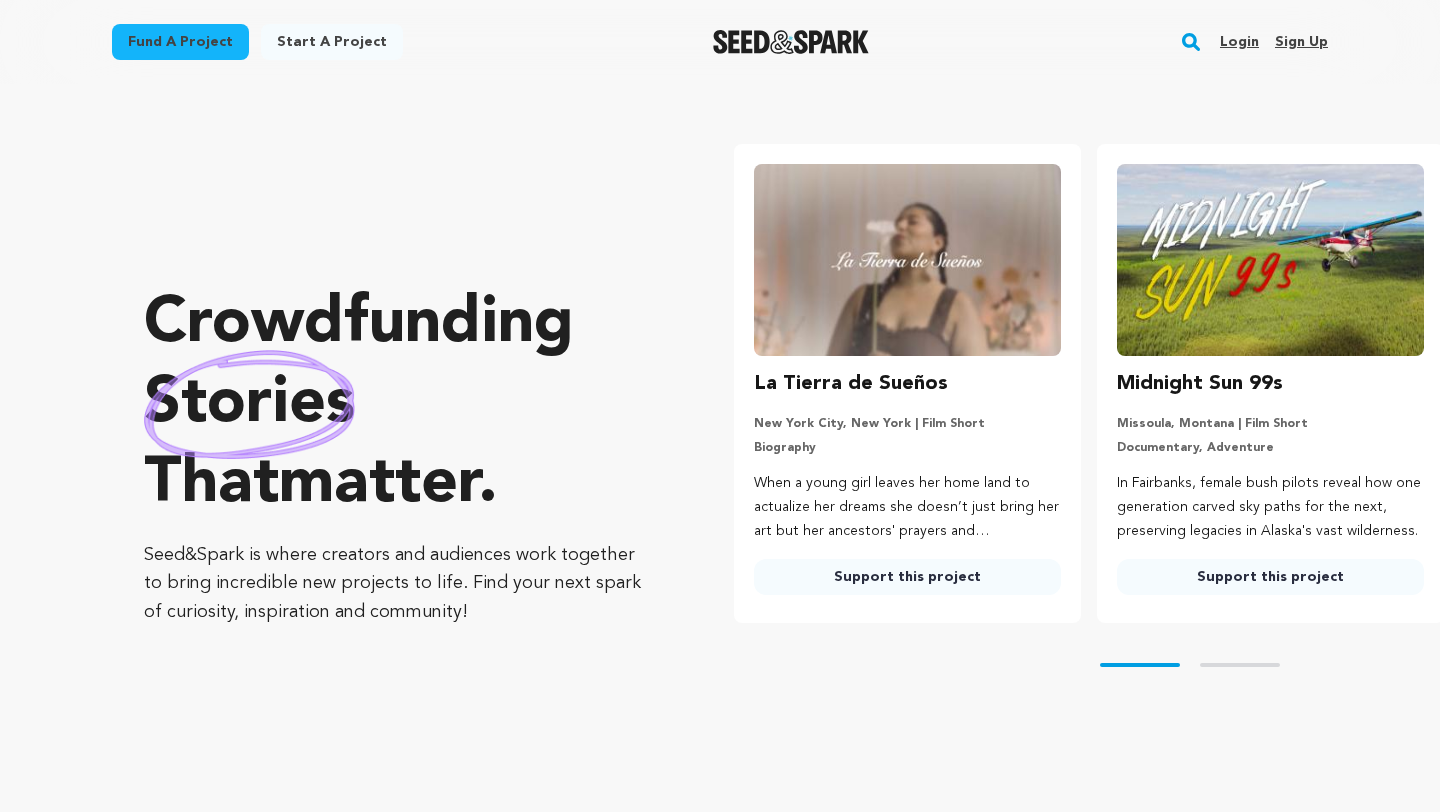 scroll, scrollTop: 0, scrollLeft: 0, axis: both 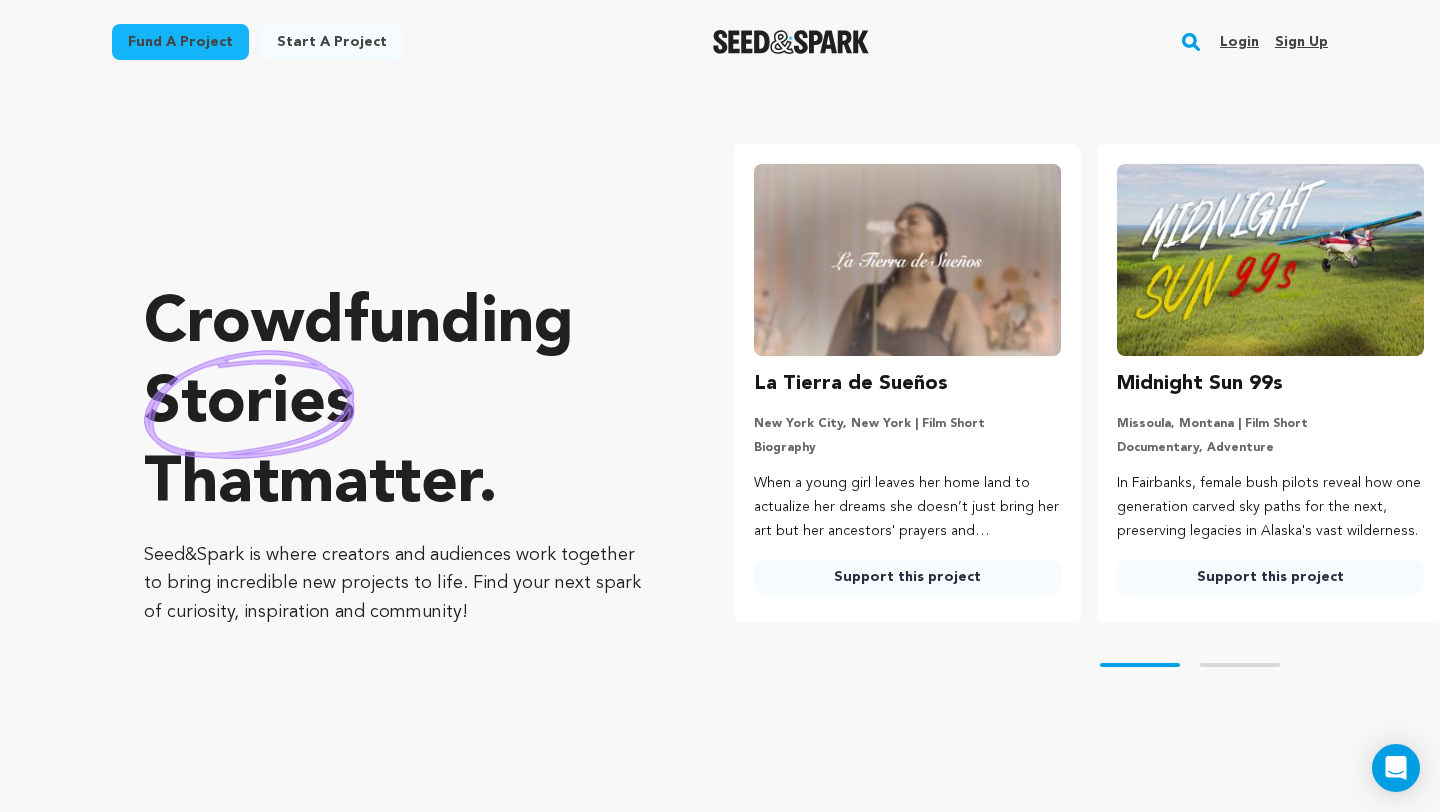 click on "Login" at bounding box center (1239, 42) 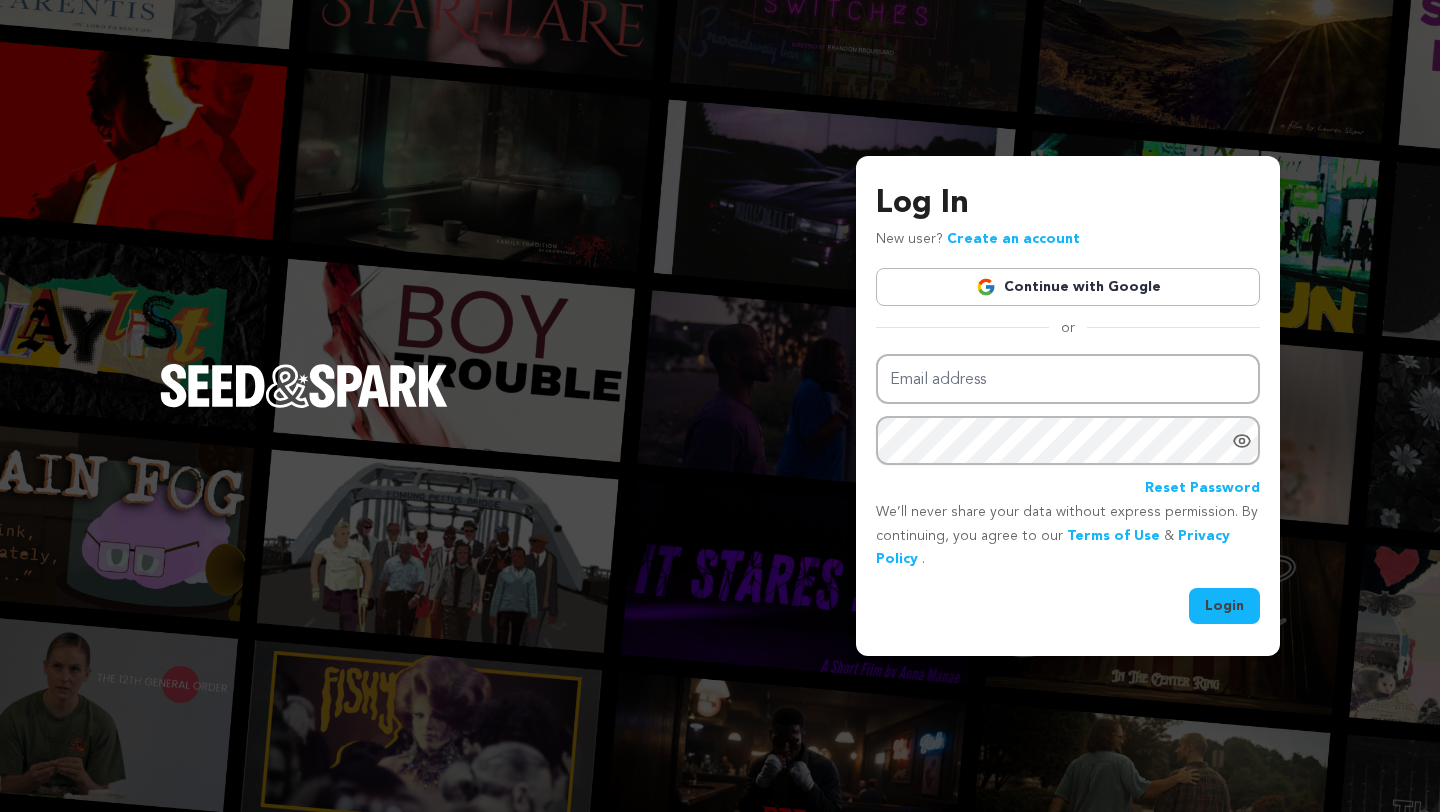 scroll, scrollTop: 0, scrollLeft: 0, axis: both 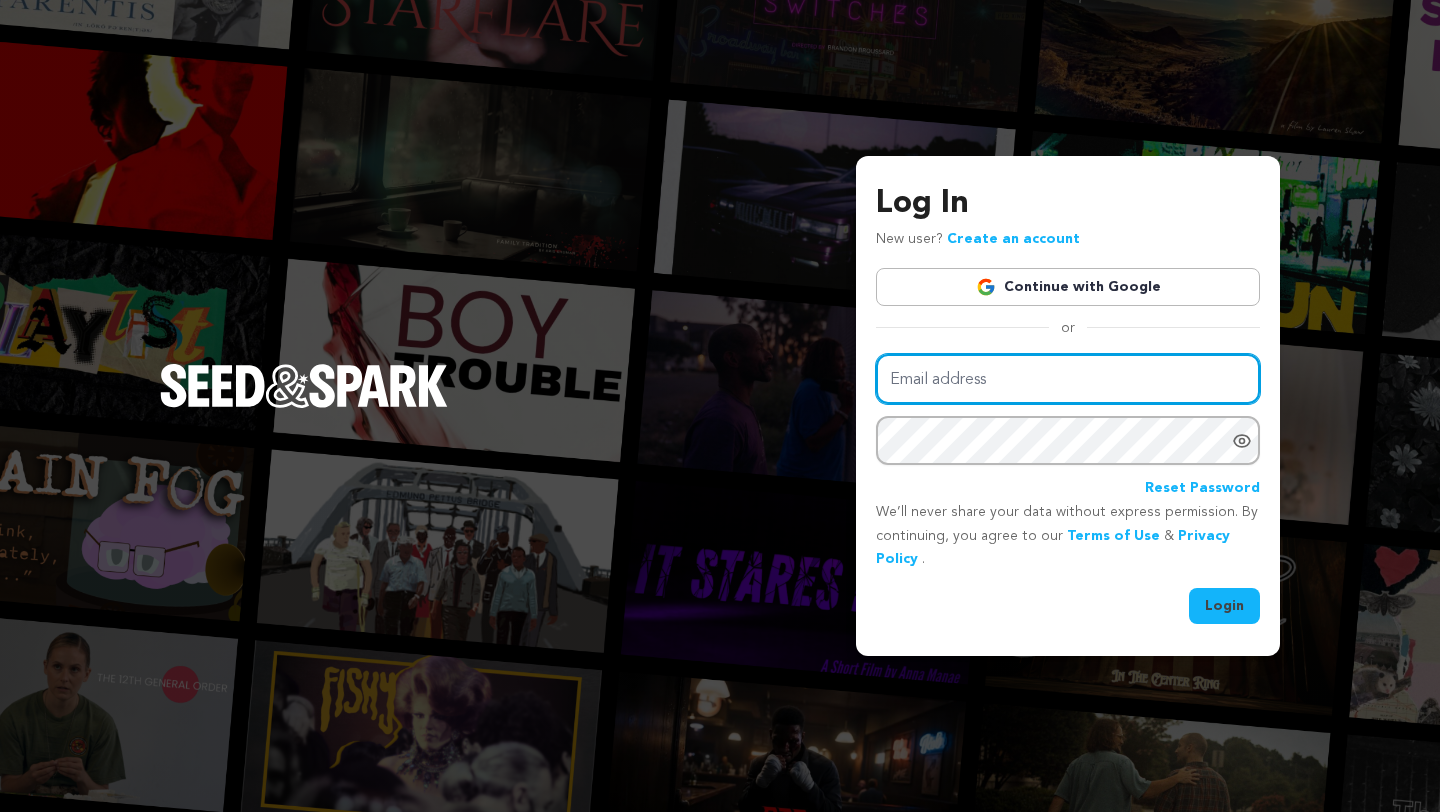 type on "[EMAIL]" 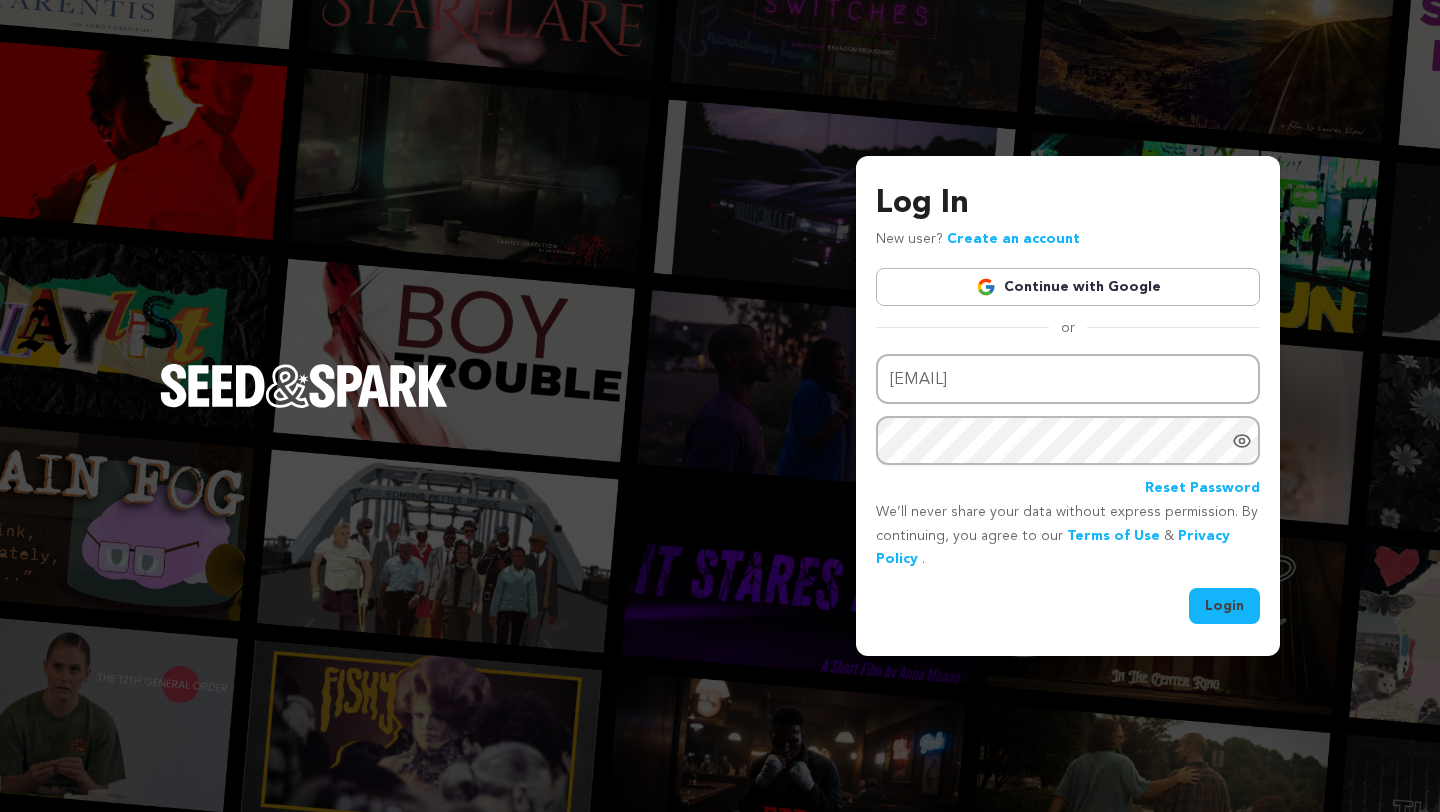 click on "Continue with Google" at bounding box center (1068, 287) 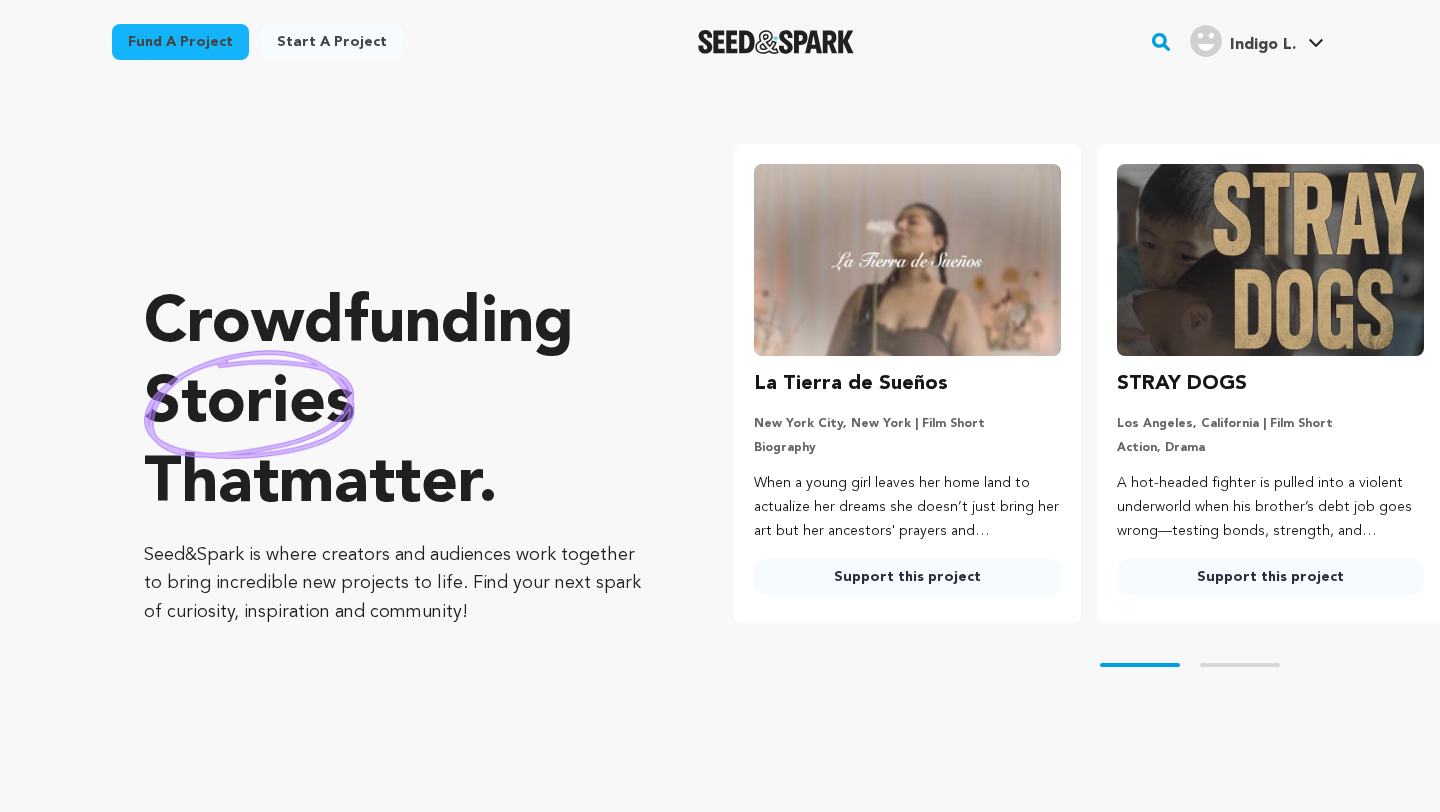 scroll, scrollTop: 0, scrollLeft: 0, axis: both 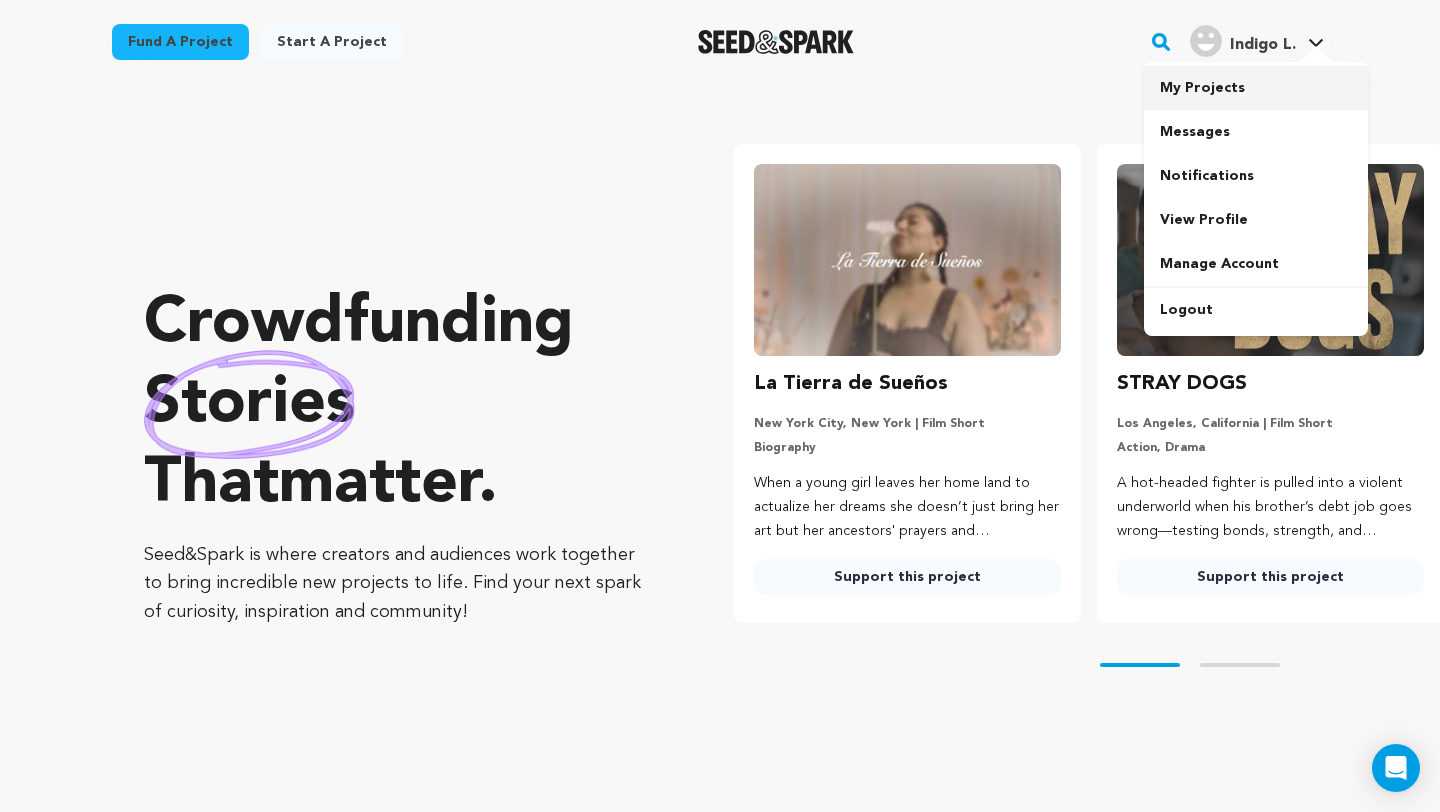 click on "My Projects" at bounding box center (1256, 88) 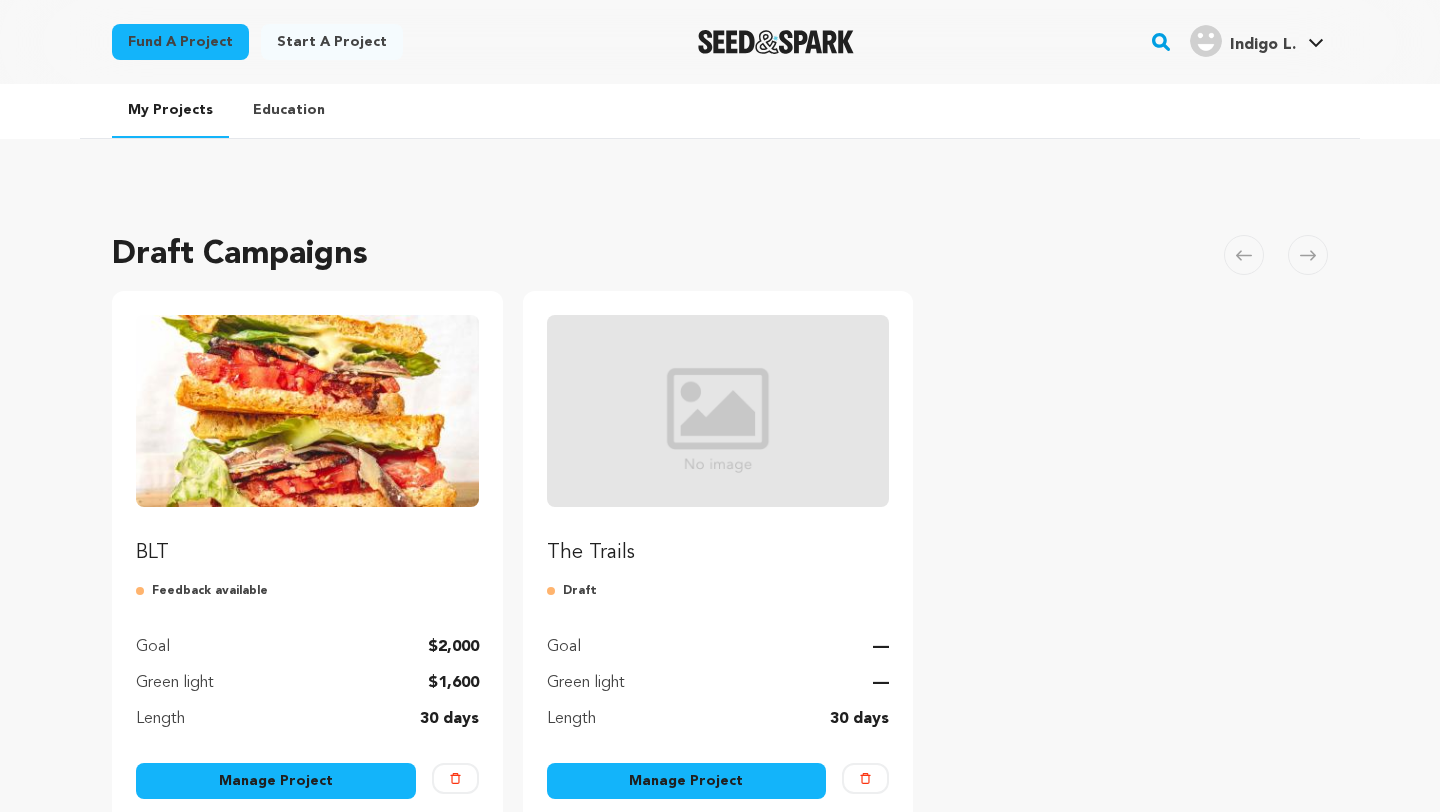 scroll, scrollTop: 0, scrollLeft: 0, axis: both 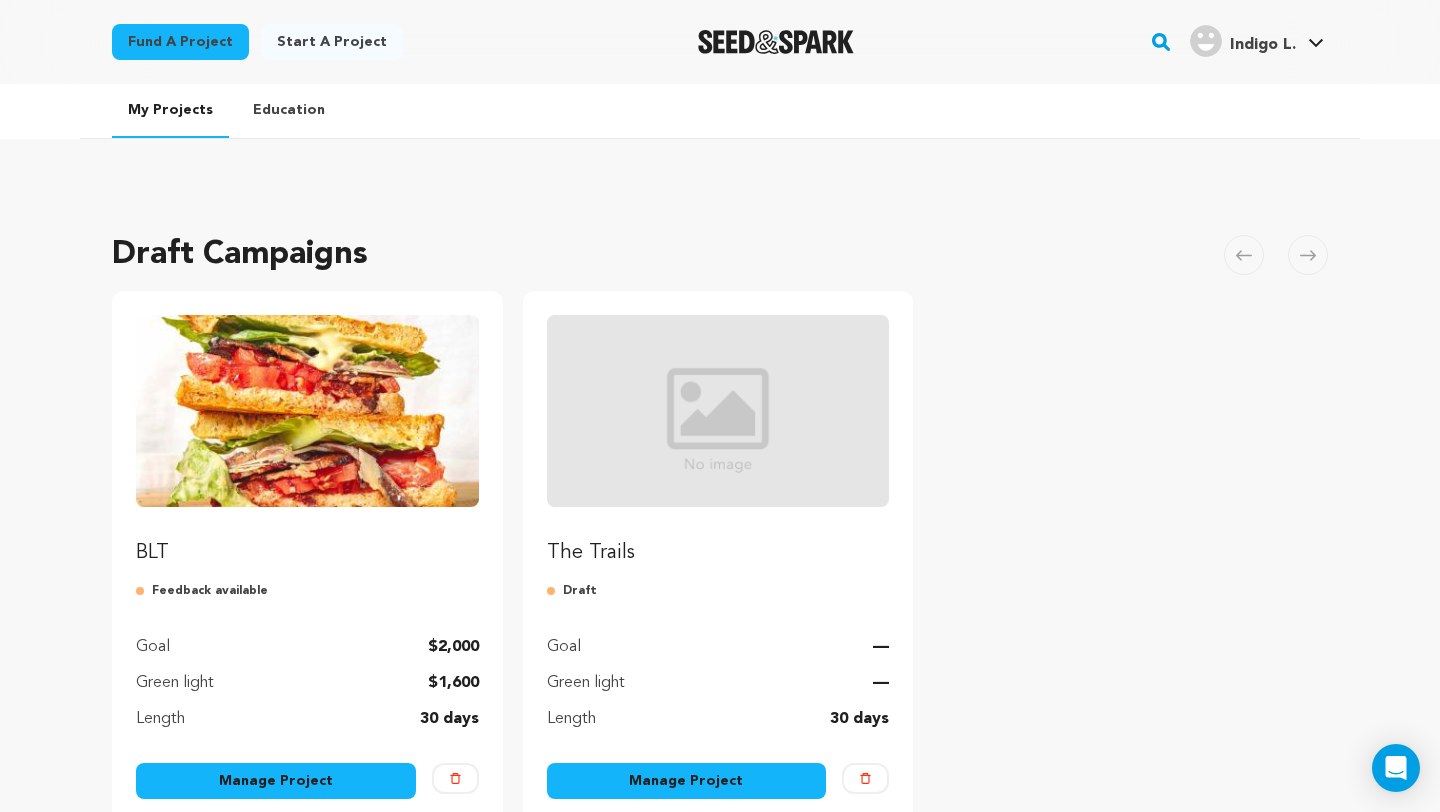 click on "Manage Project" at bounding box center [276, 781] 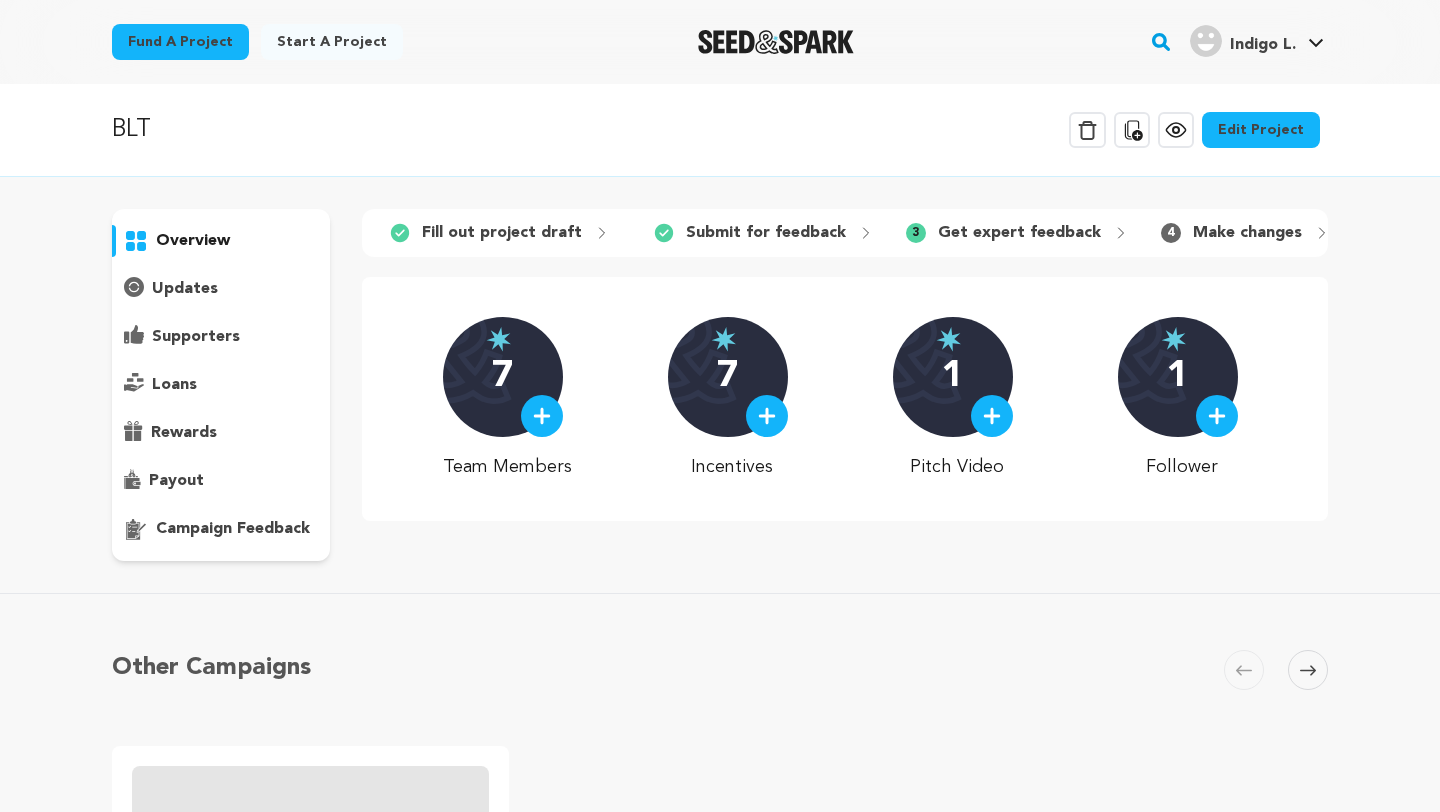 scroll, scrollTop: 0, scrollLeft: 0, axis: both 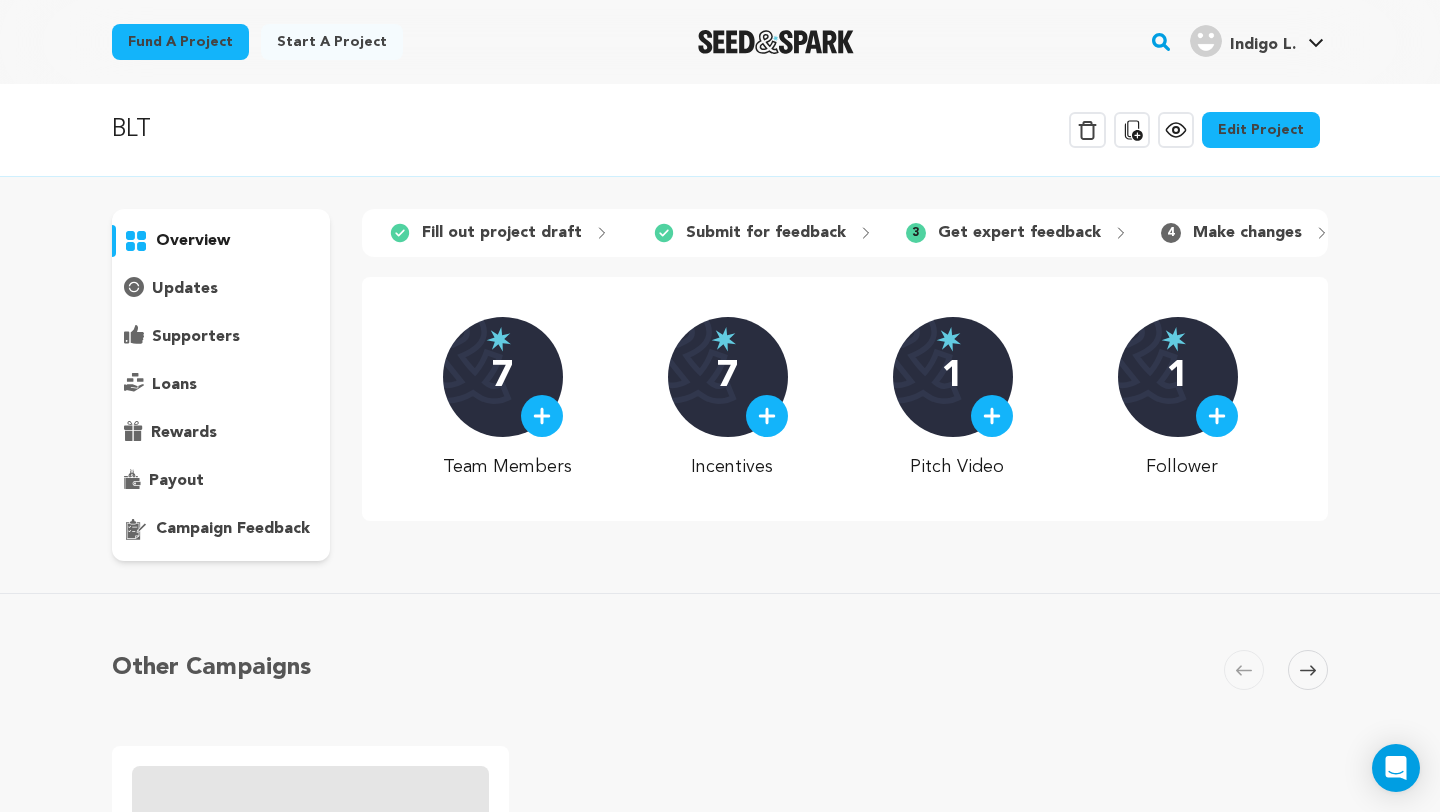 click on "Edit Project" at bounding box center (1261, 130) 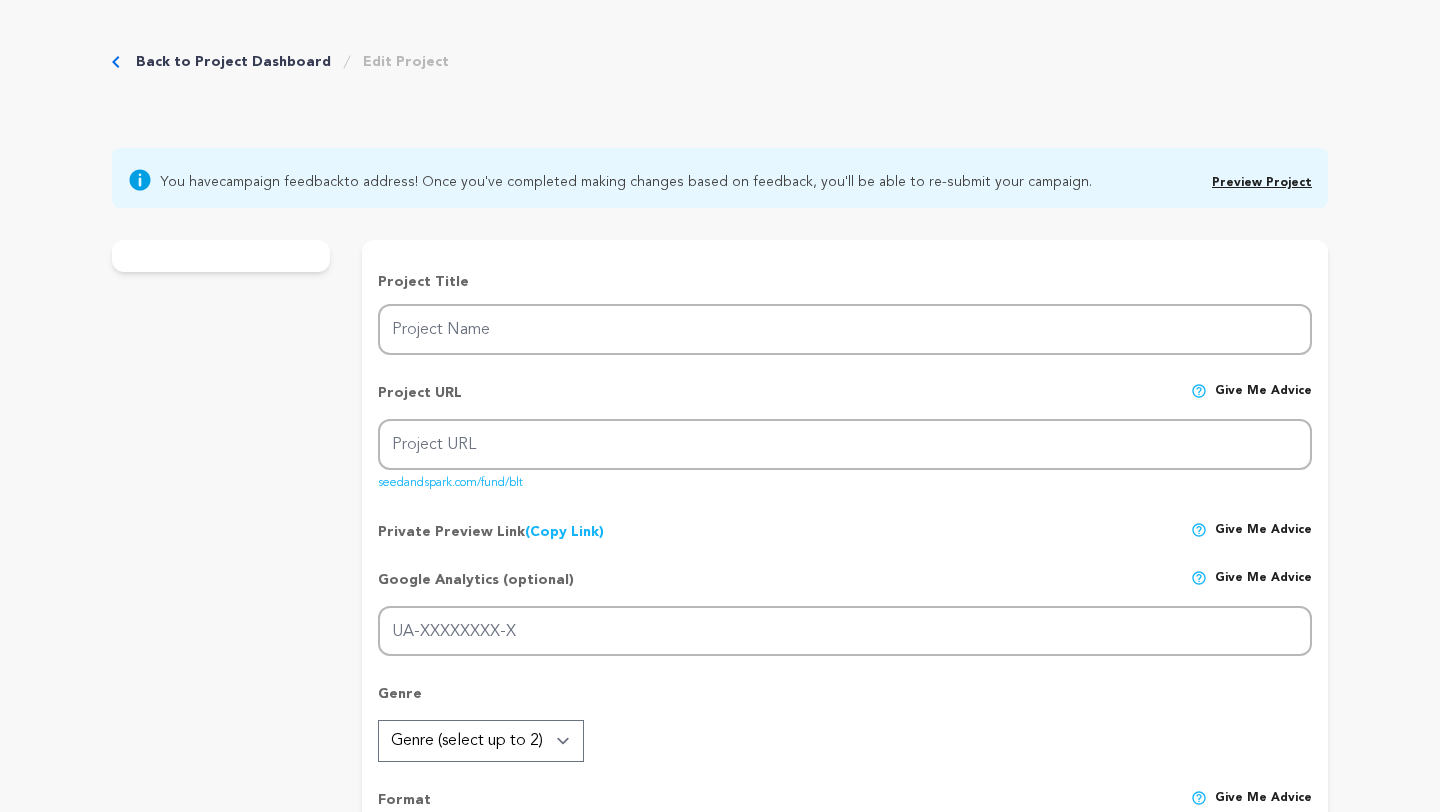scroll, scrollTop: 0, scrollLeft: 0, axis: both 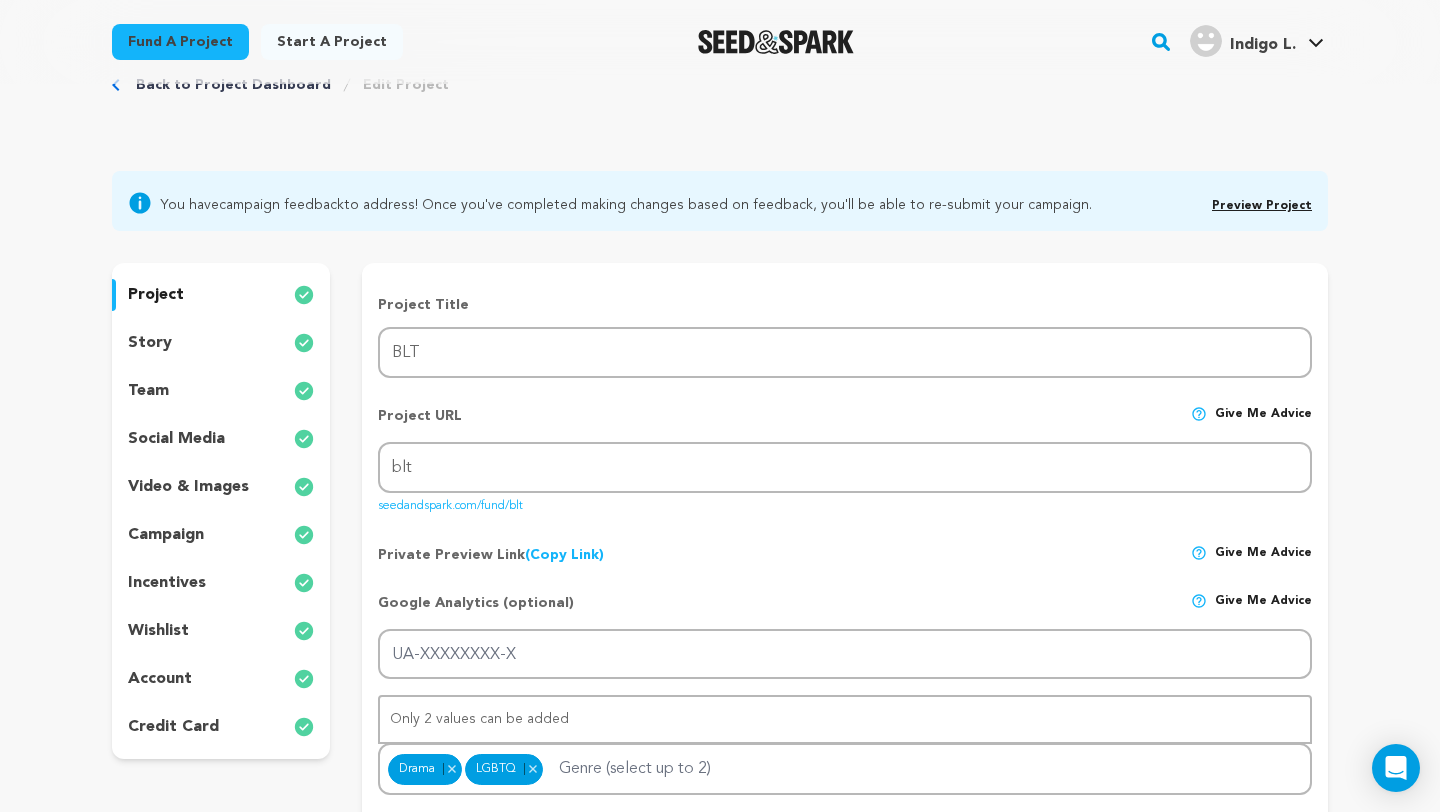 click on "video & images" at bounding box center (188, 487) 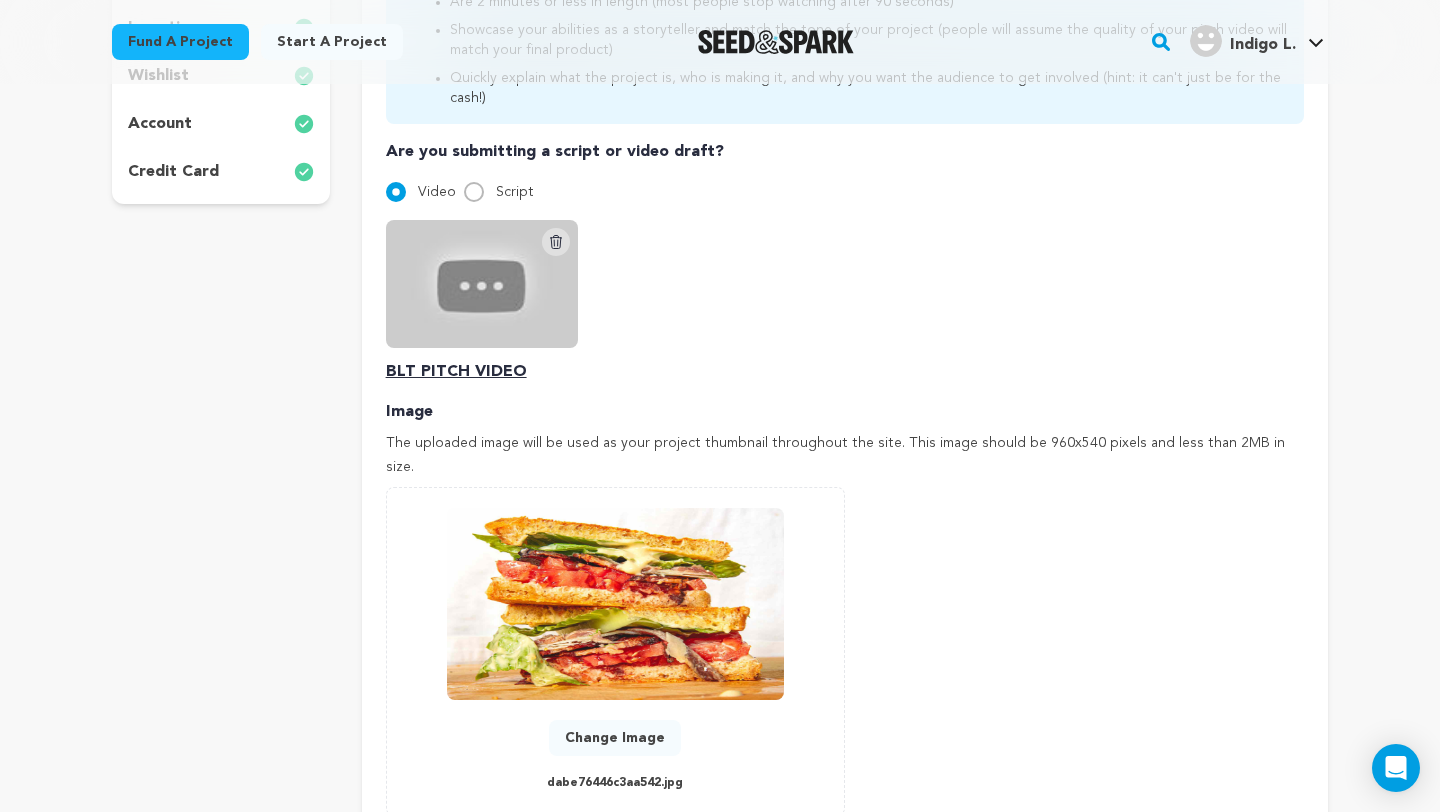 scroll, scrollTop: 435, scrollLeft: 0, axis: vertical 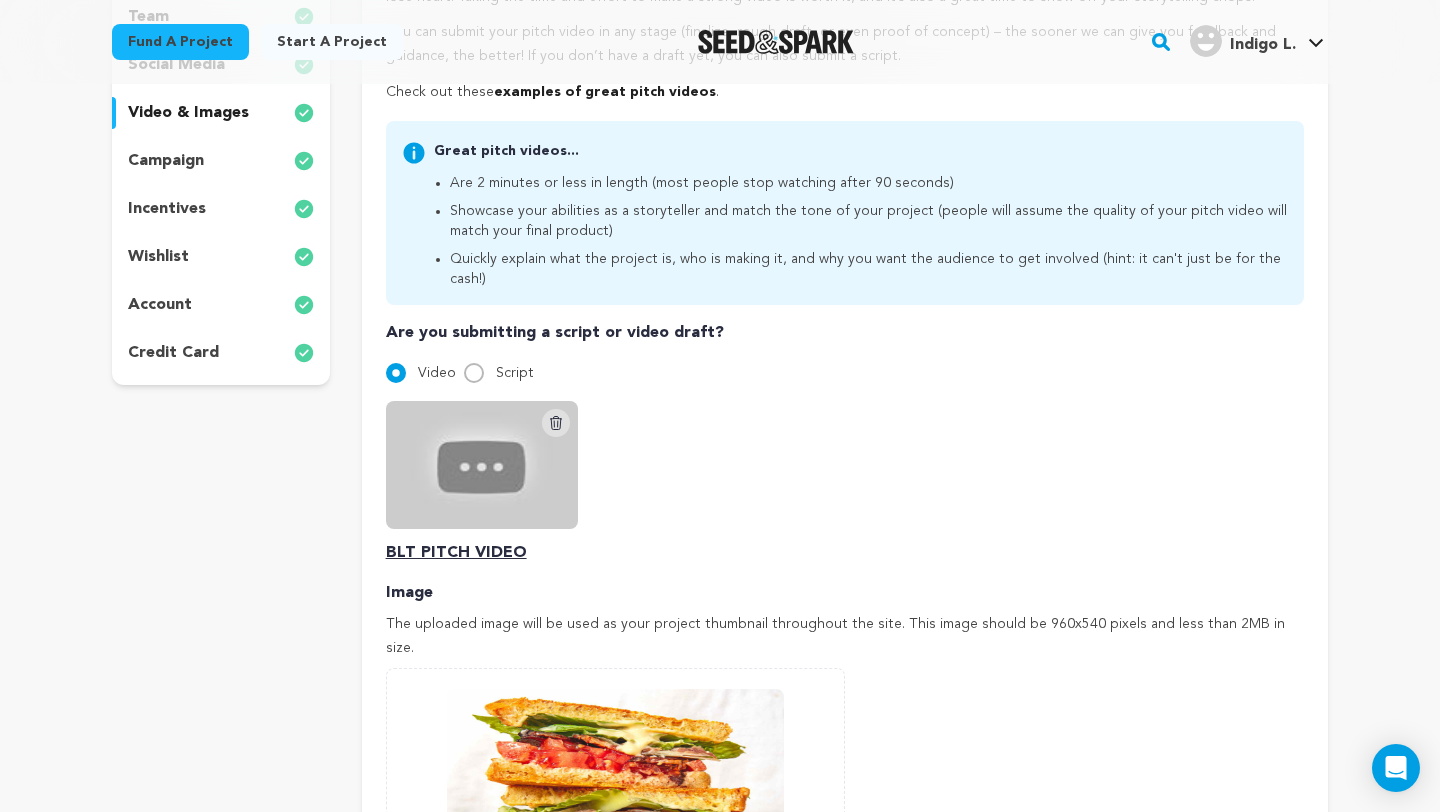 click at bounding box center [482, 465] 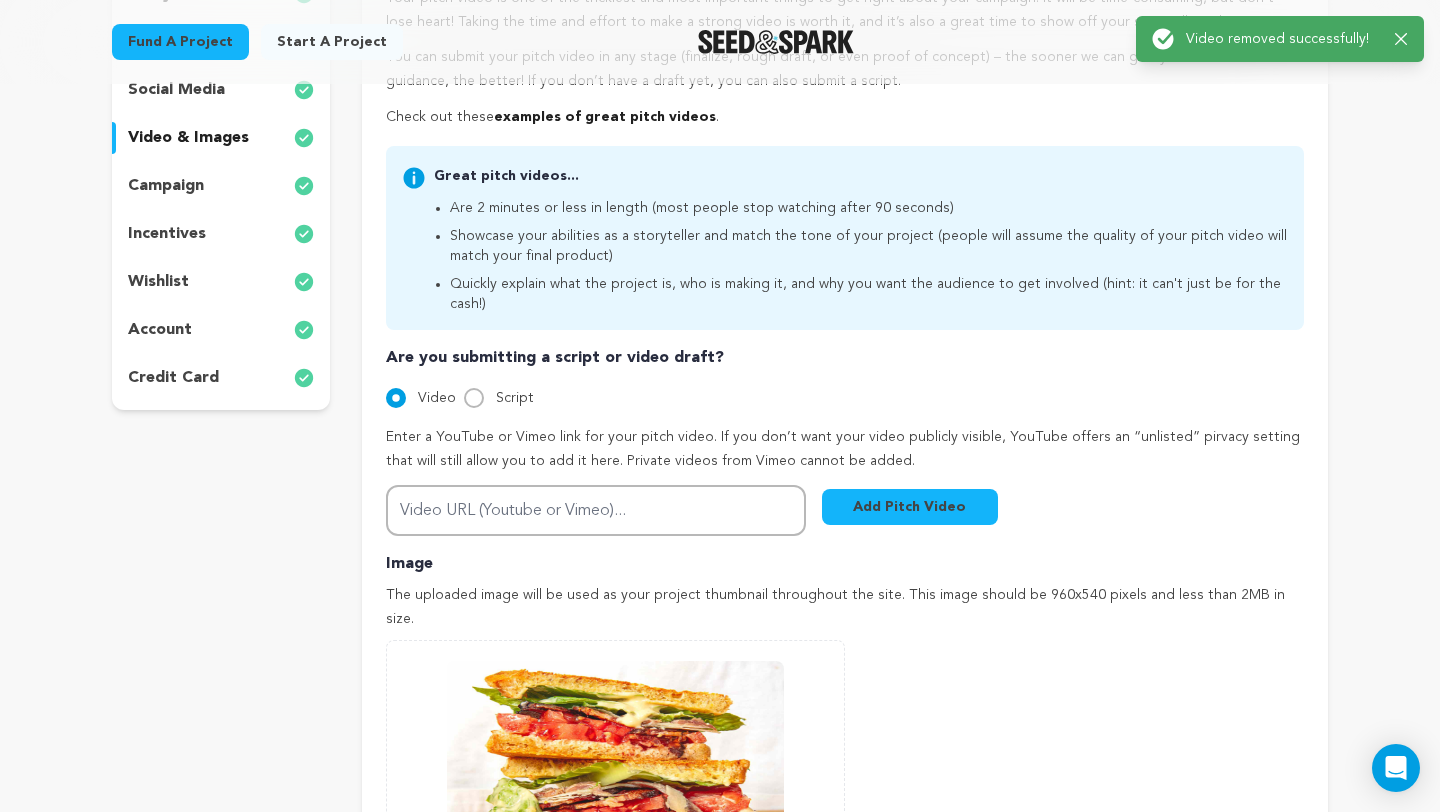 scroll, scrollTop: 409, scrollLeft: 0, axis: vertical 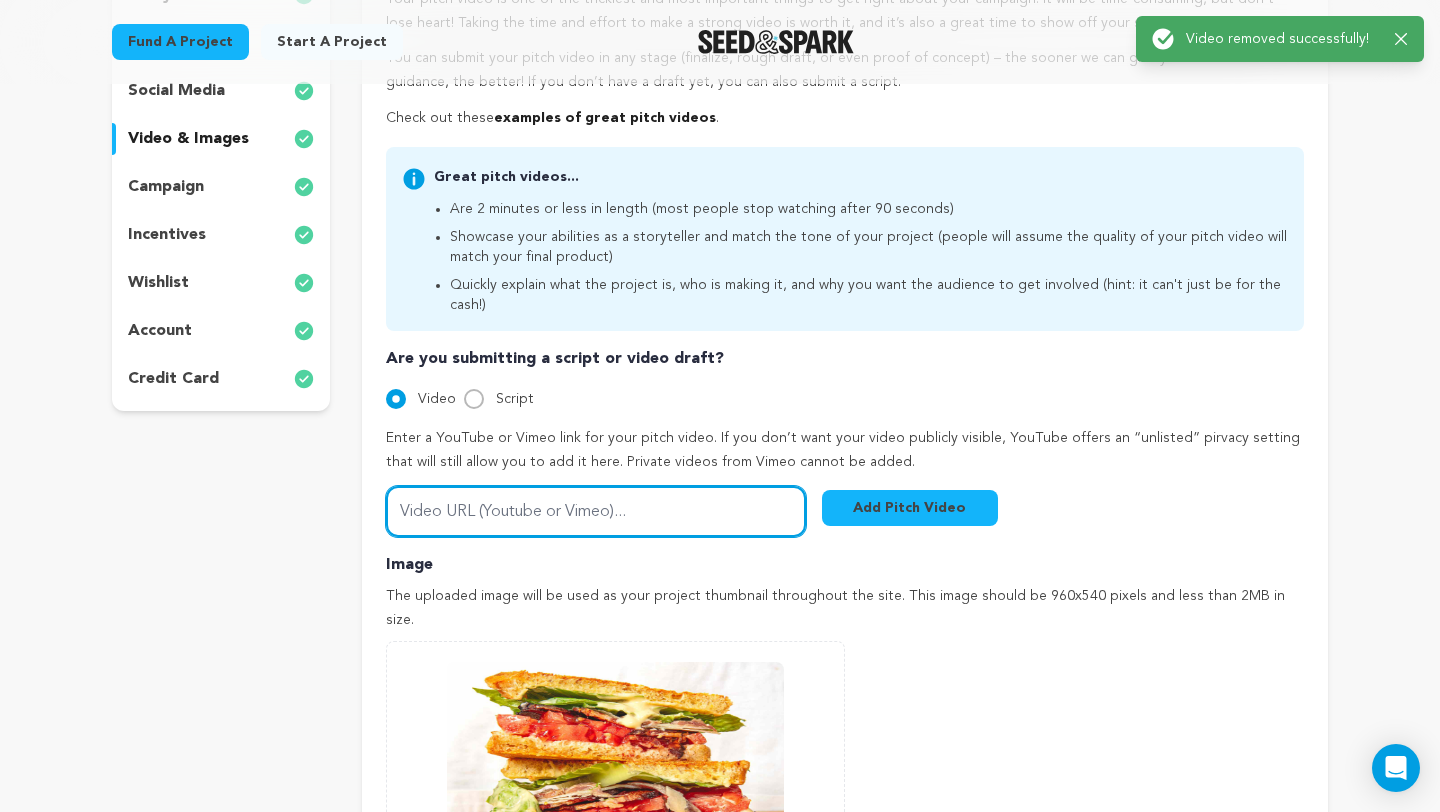 click on "Video URL (Youtube or Vimeo)..." at bounding box center [596, 511] 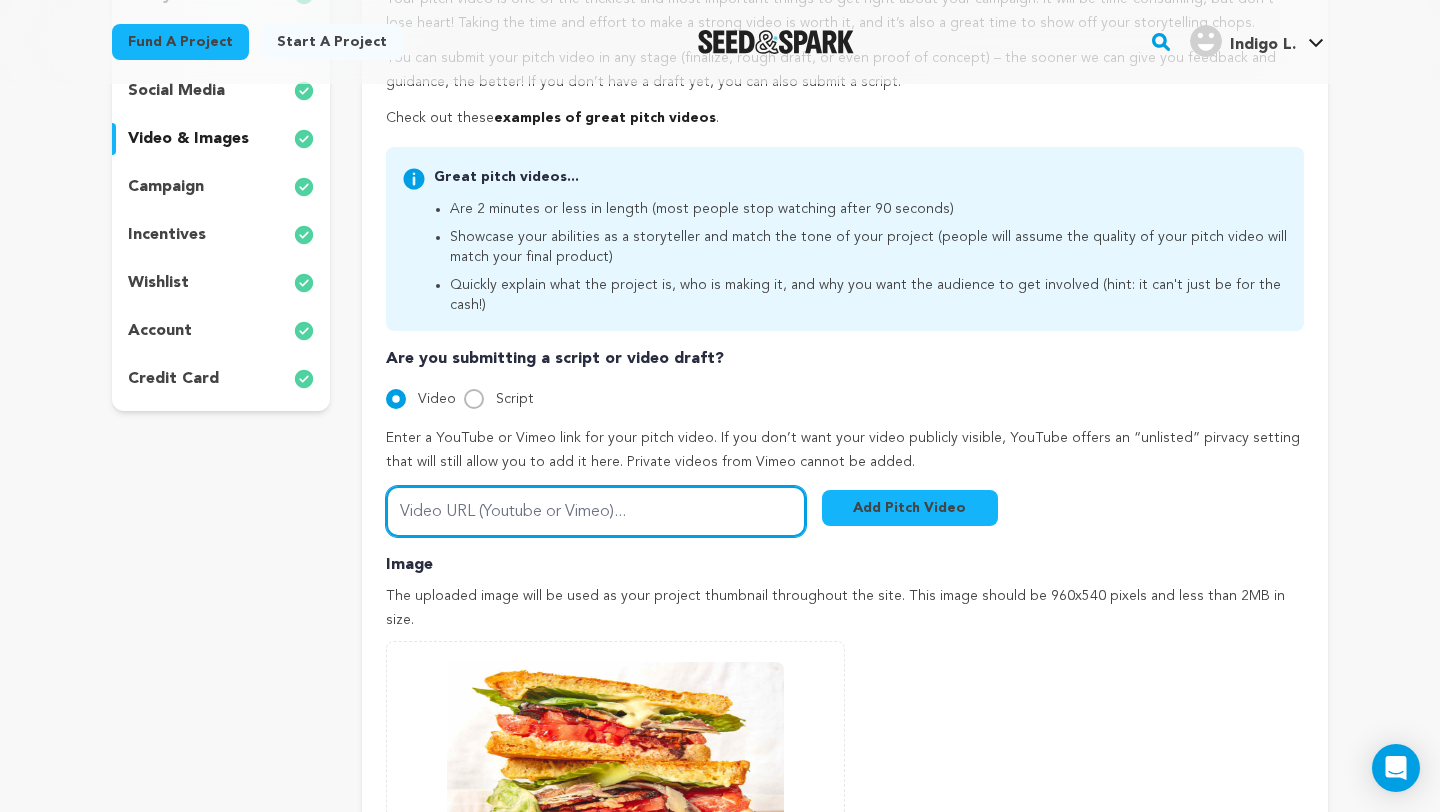 paste on "https://youtu.be/OIoMtVY8dA4" 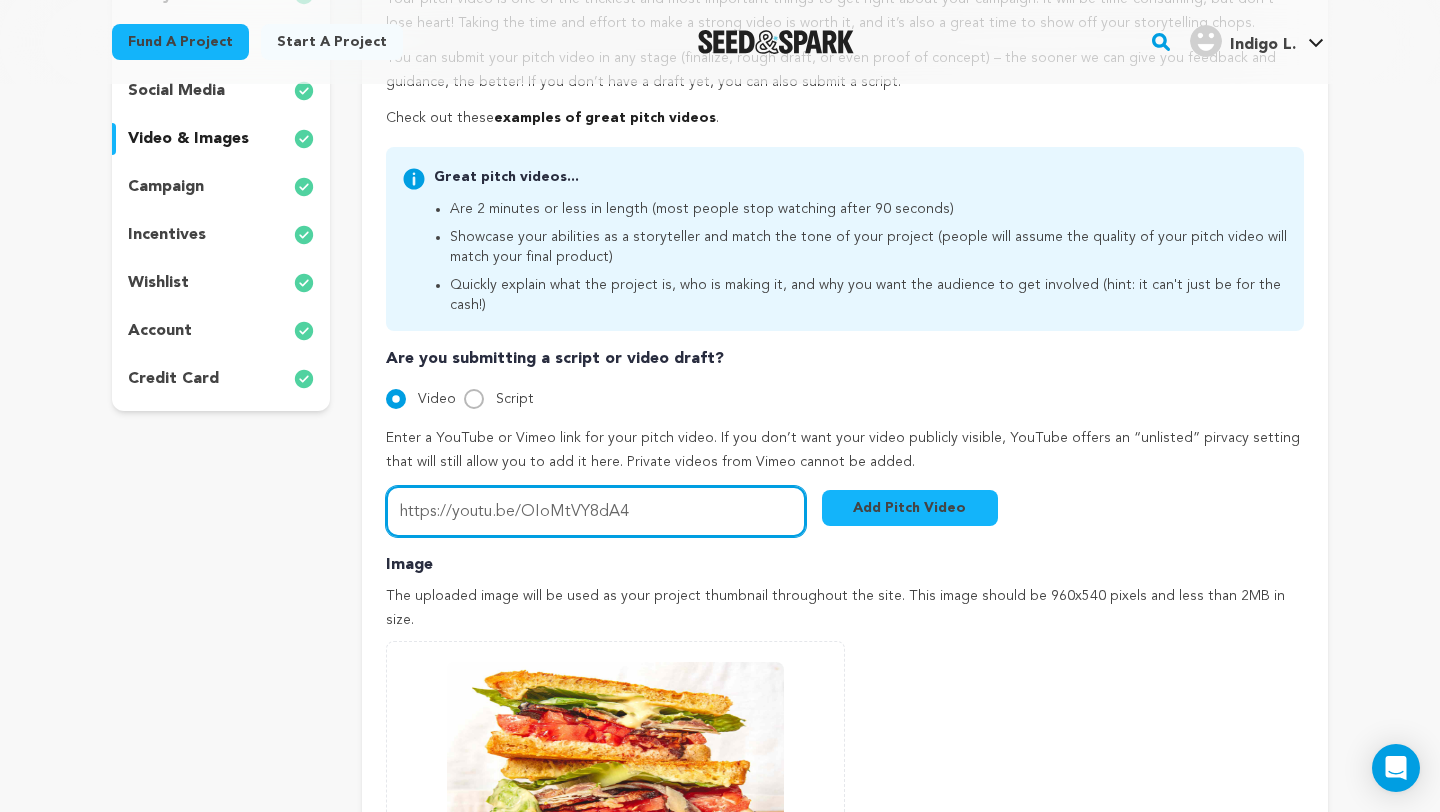 type on "https://youtu.be/OIoMtVY8dA4" 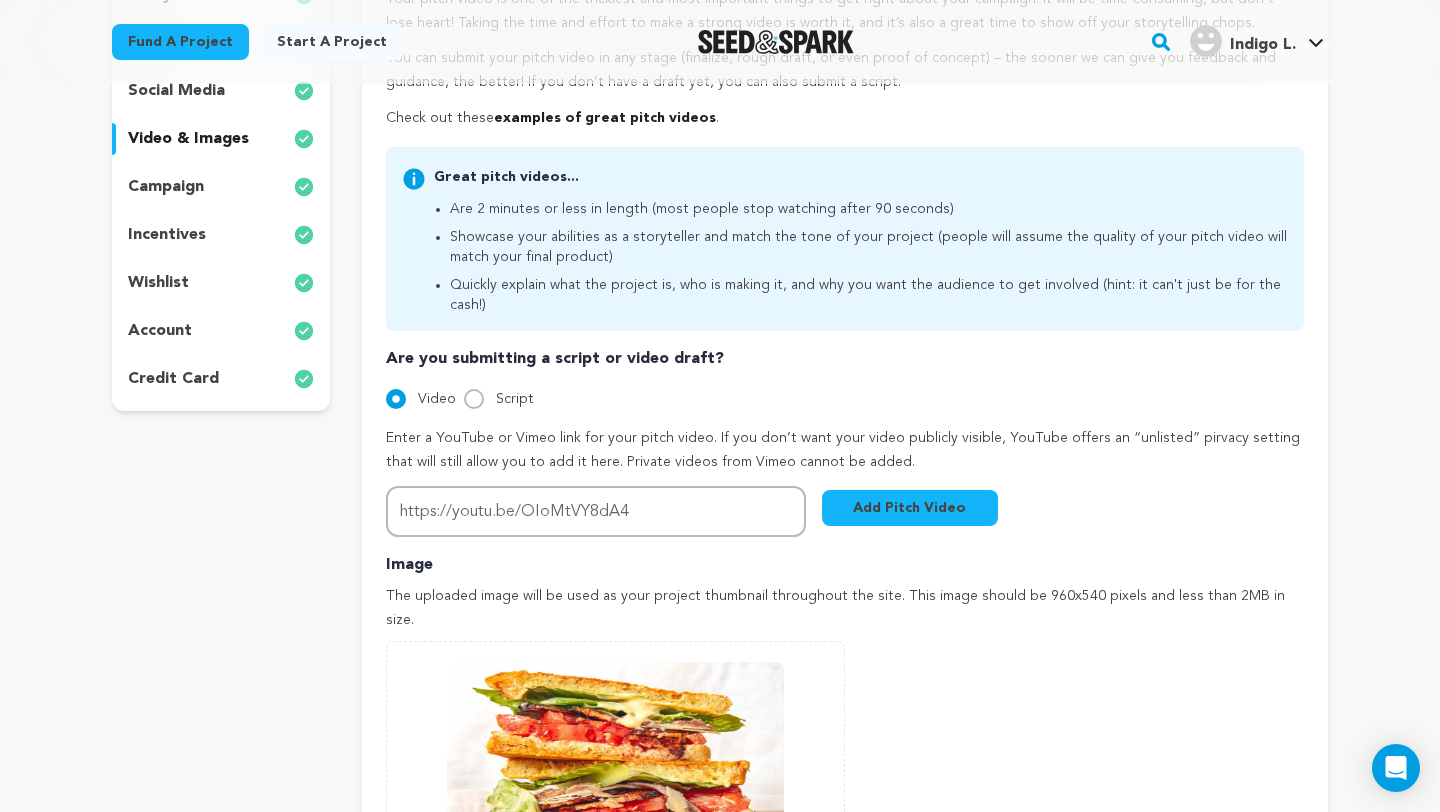 click on "Add Pitch Video" at bounding box center [910, 508] 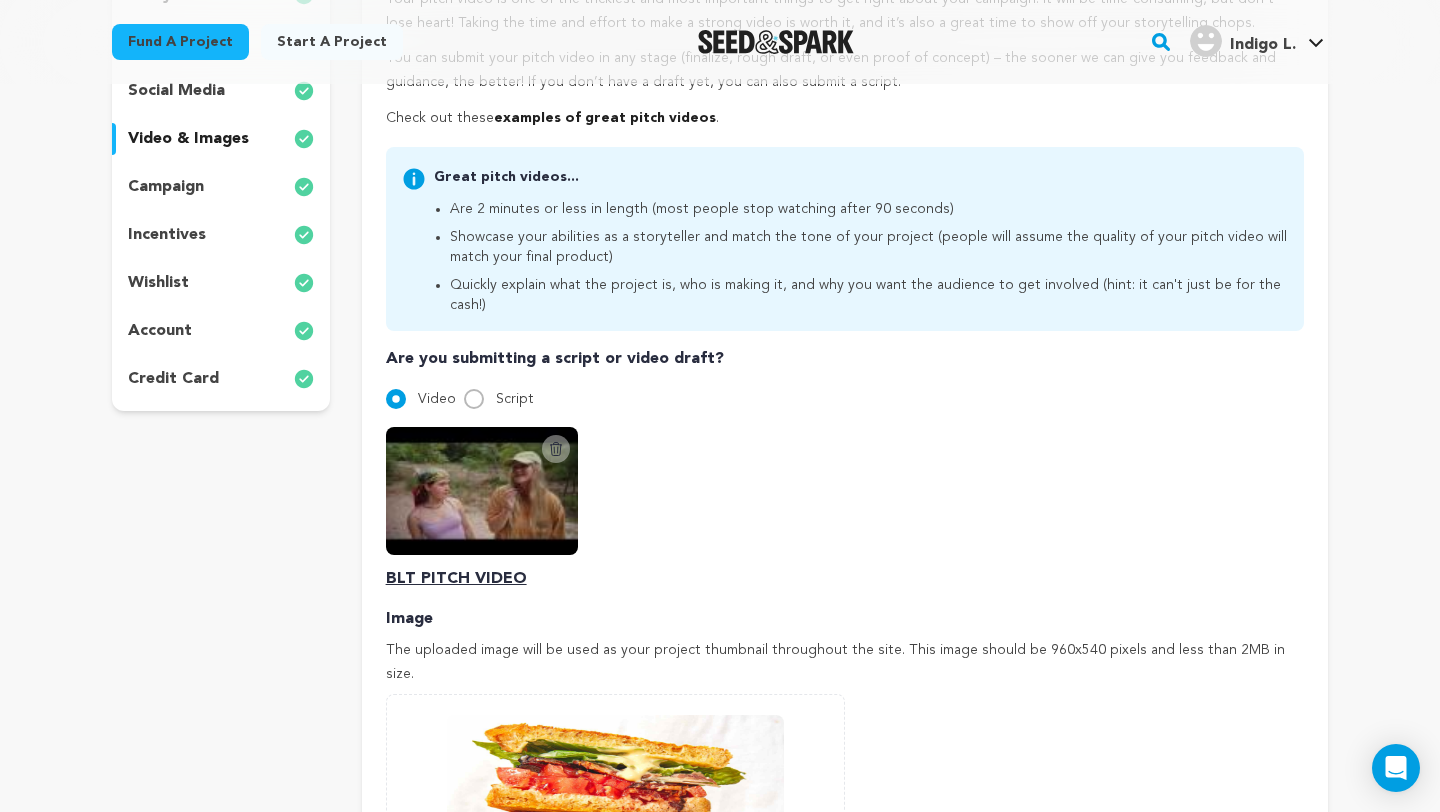 click at bounding box center [482, 491] 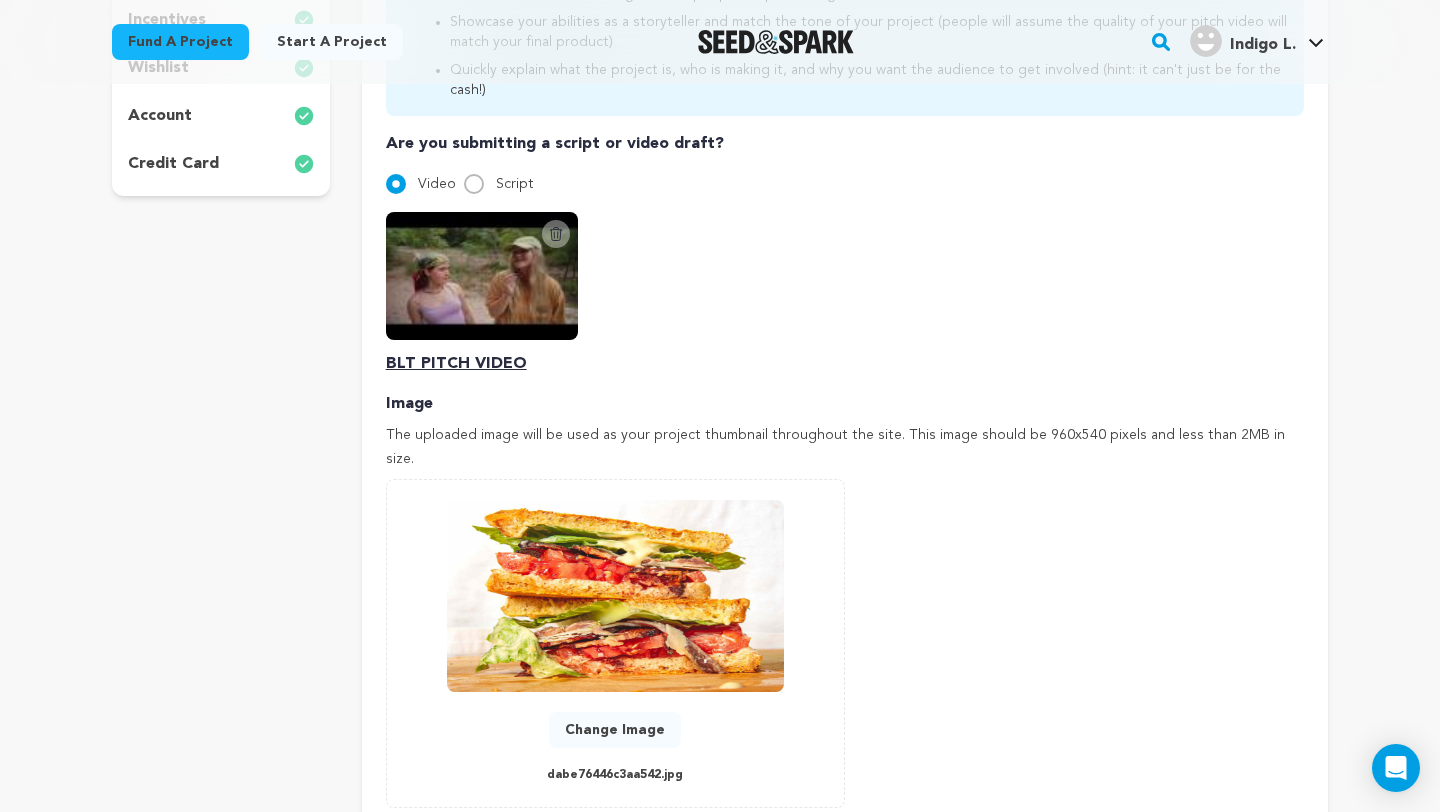 scroll, scrollTop: 629, scrollLeft: 0, axis: vertical 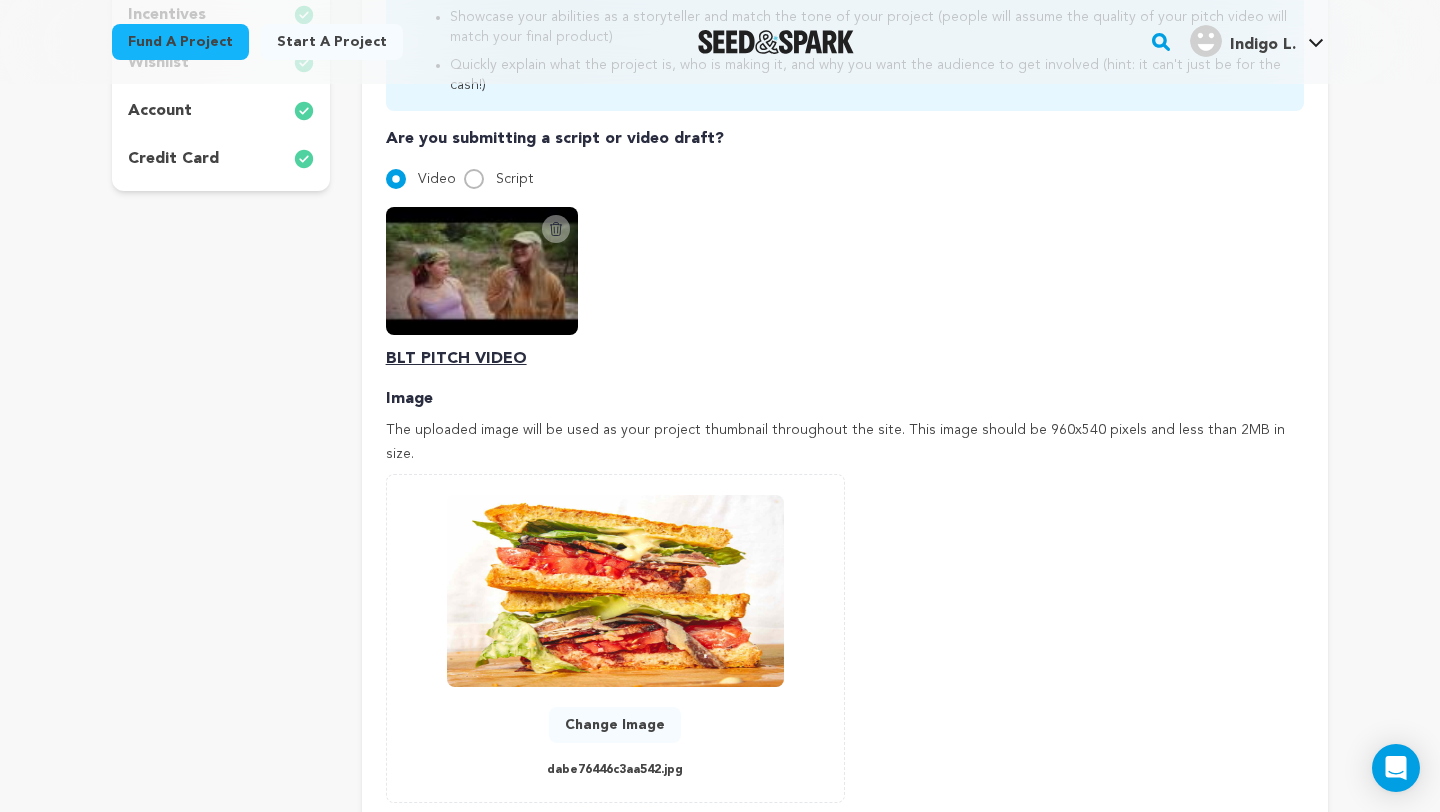click on "BLT PITCH VIDEO" at bounding box center (845, 359) 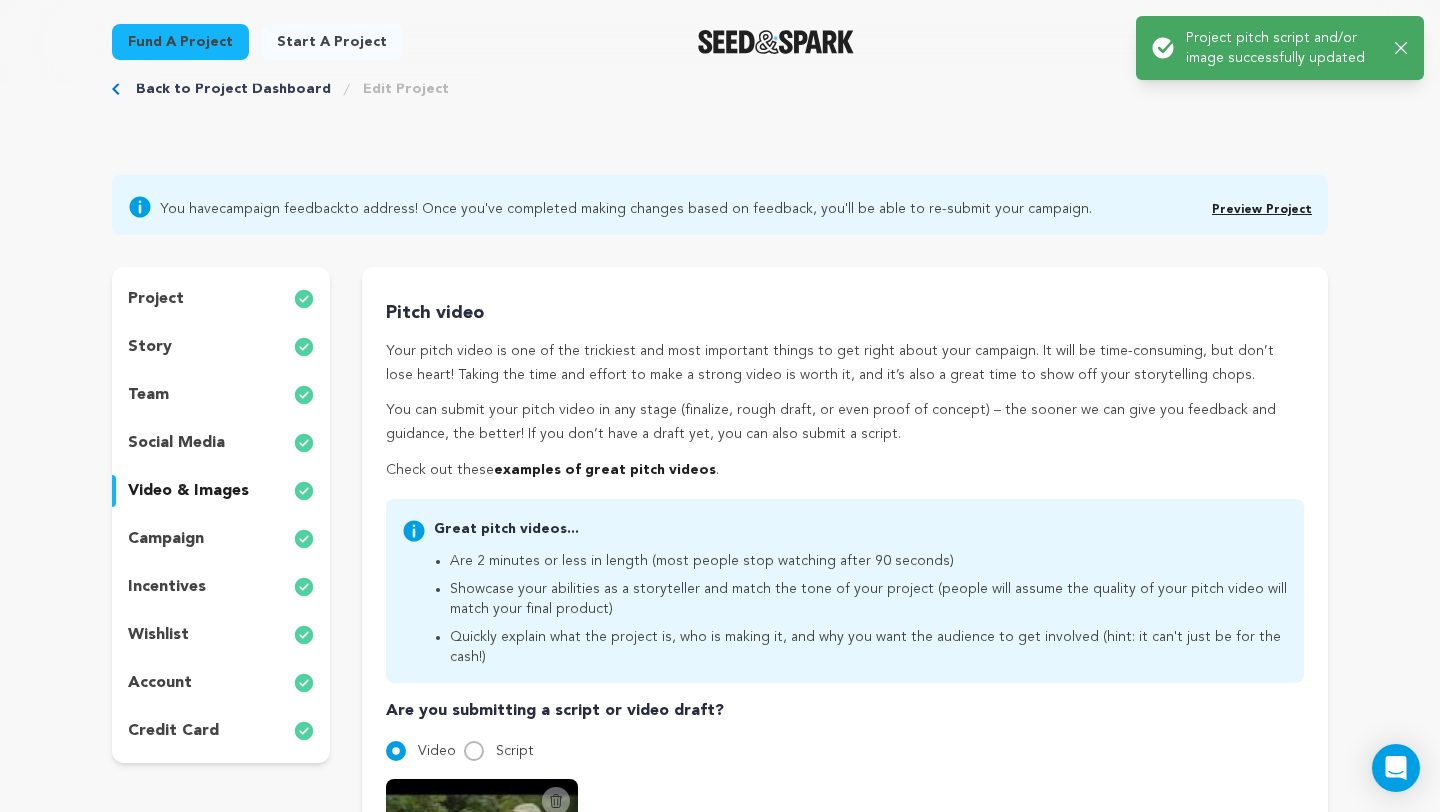 scroll, scrollTop: 0, scrollLeft: 0, axis: both 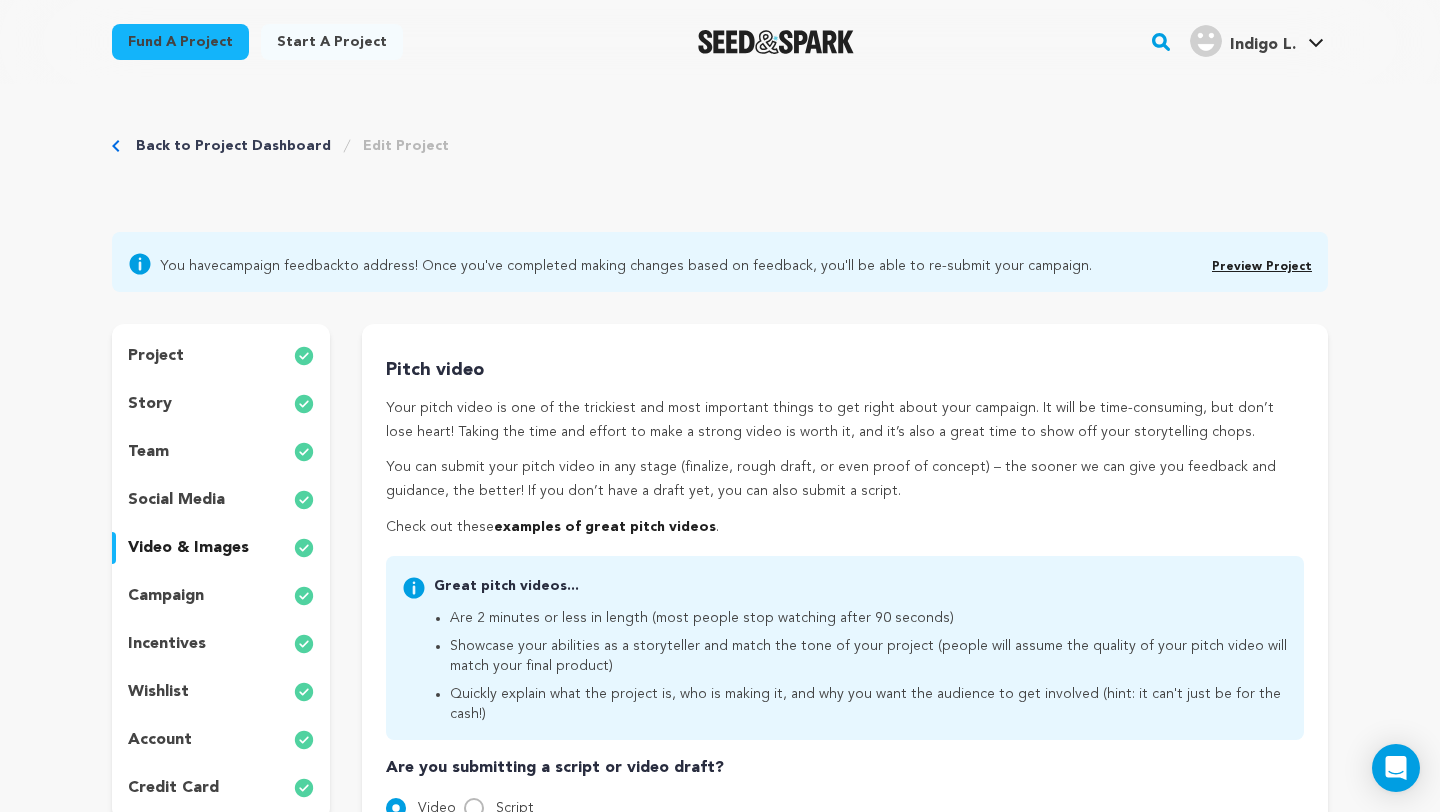click on "Preview Project" at bounding box center [1262, 267] 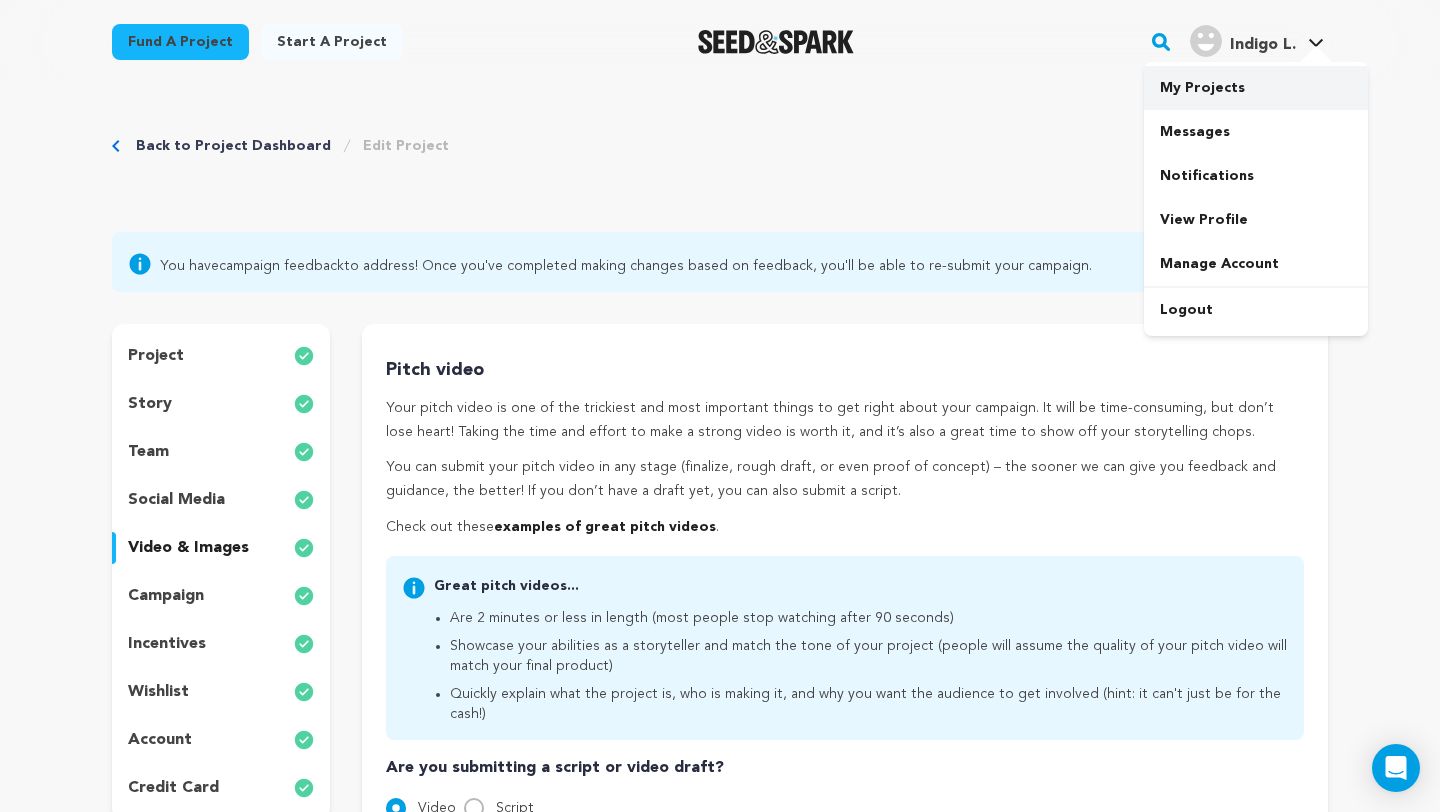 click on "My Projects" at bounding box center (1256, 88) 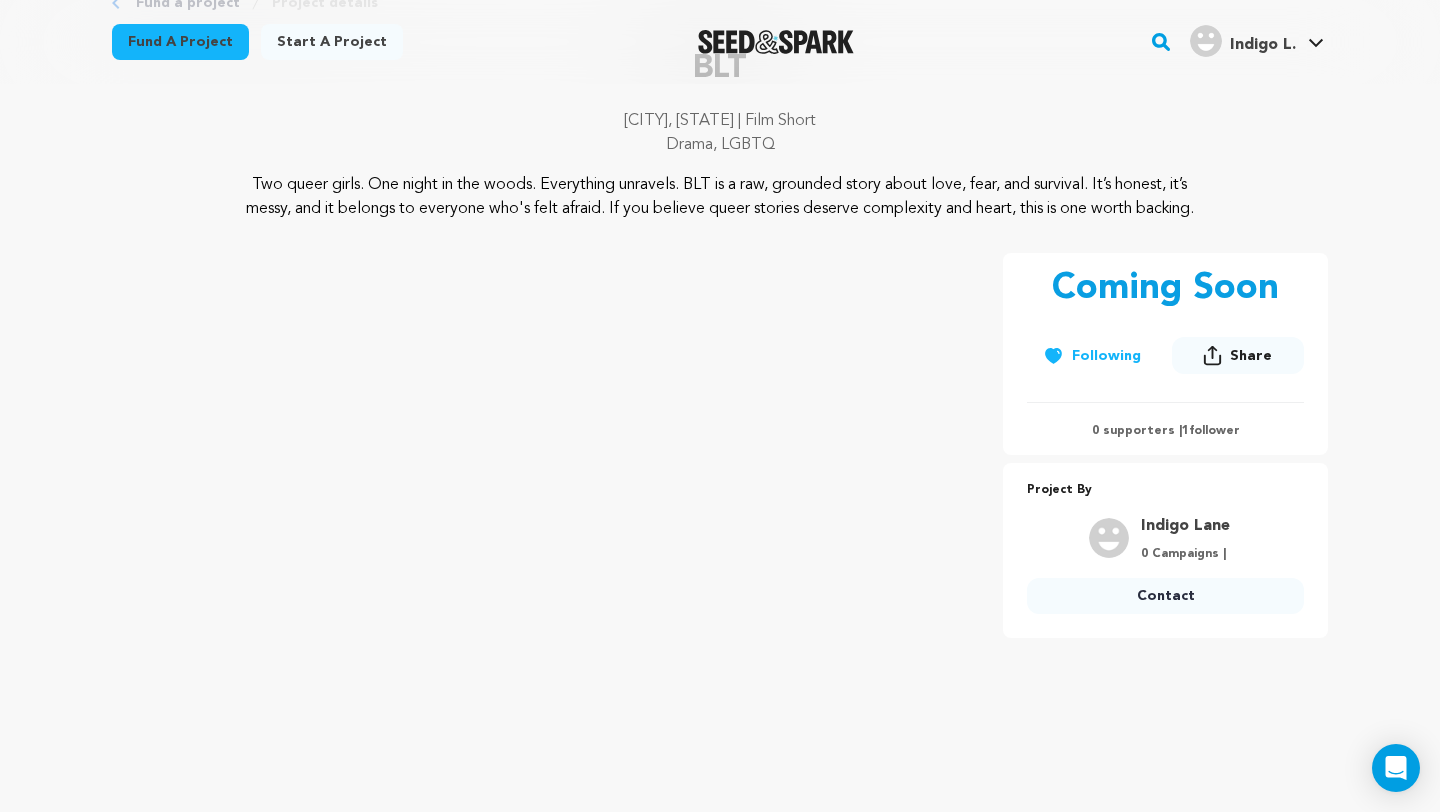 scroll, scrollTop: 0, scrollLeft: 0, axis: both 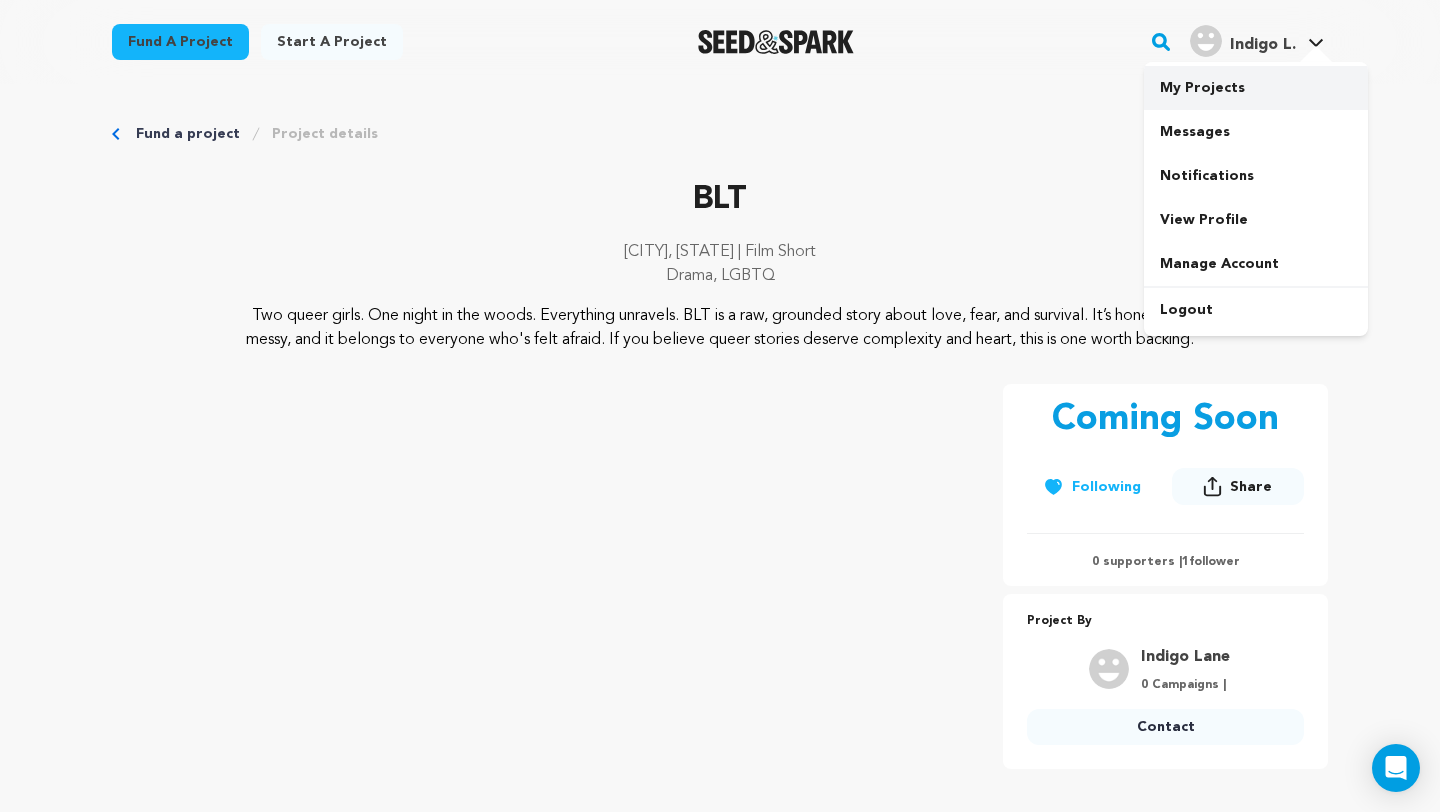 click on "My Projects" at bounding box center [1256, 88] 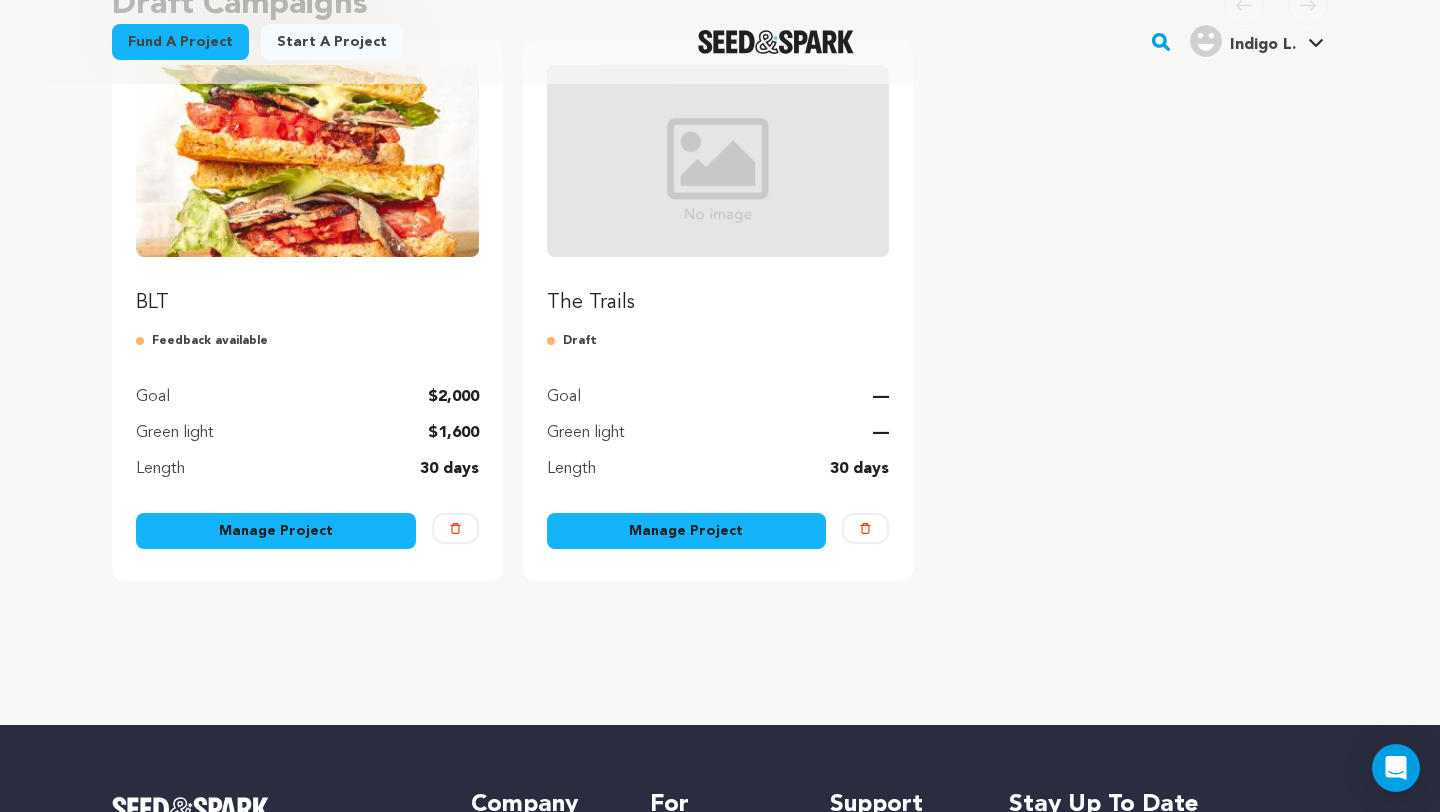 scroll, scrollTop: 256, scrollLeft: 0, axis: vertical 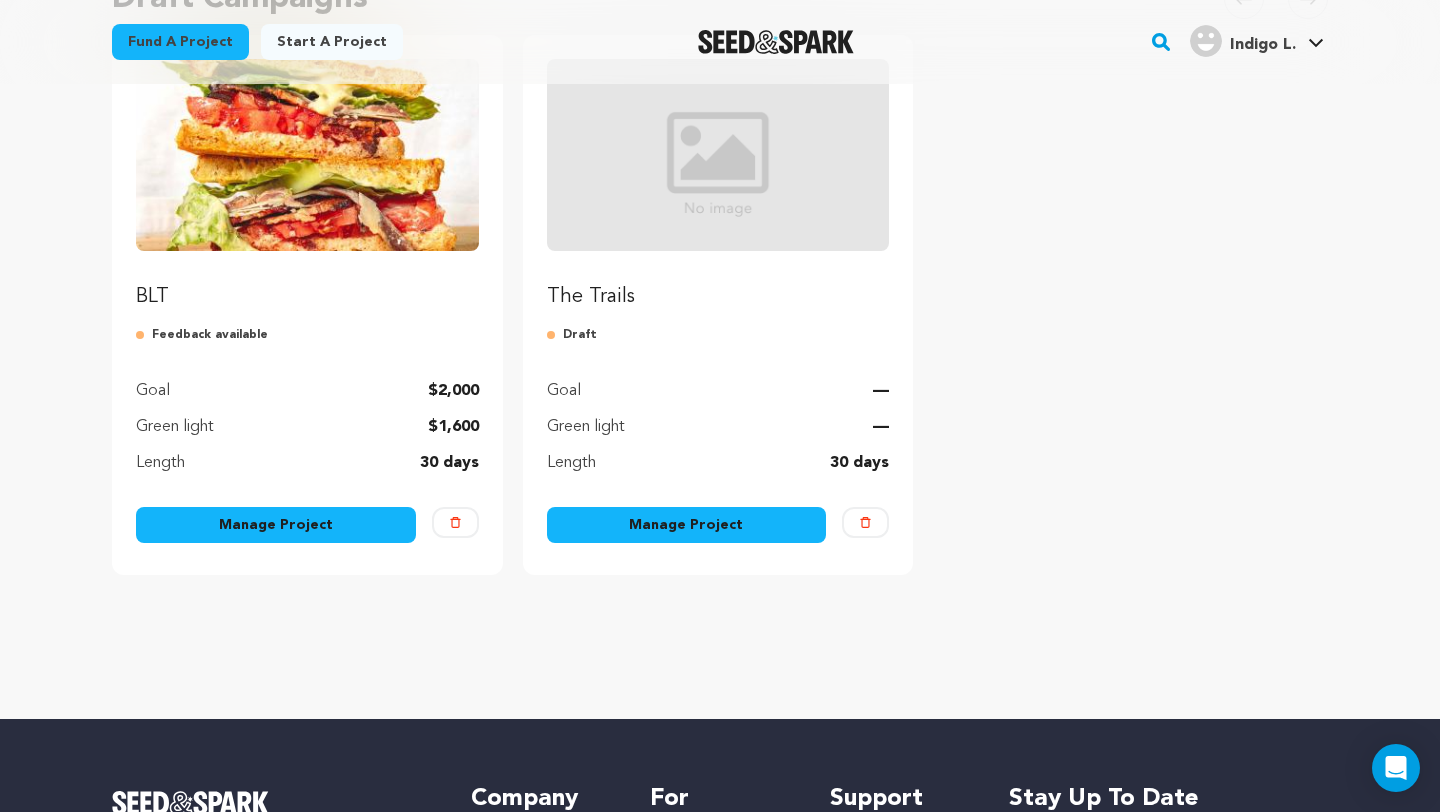 click on "Manage Project" at bounding box center [276, 525] 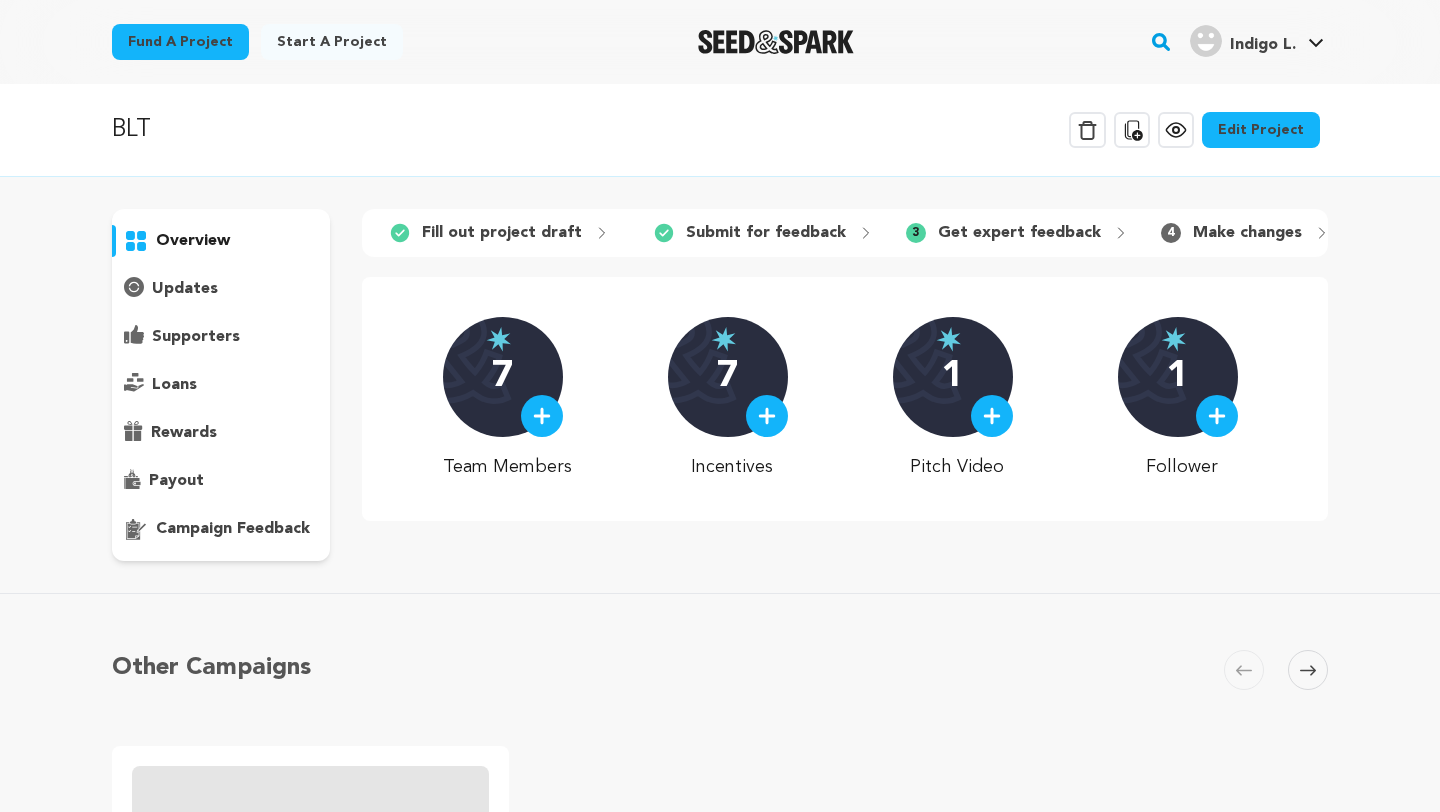 scroll, scrollTop: 0, scrollLeft: 0, axis: both 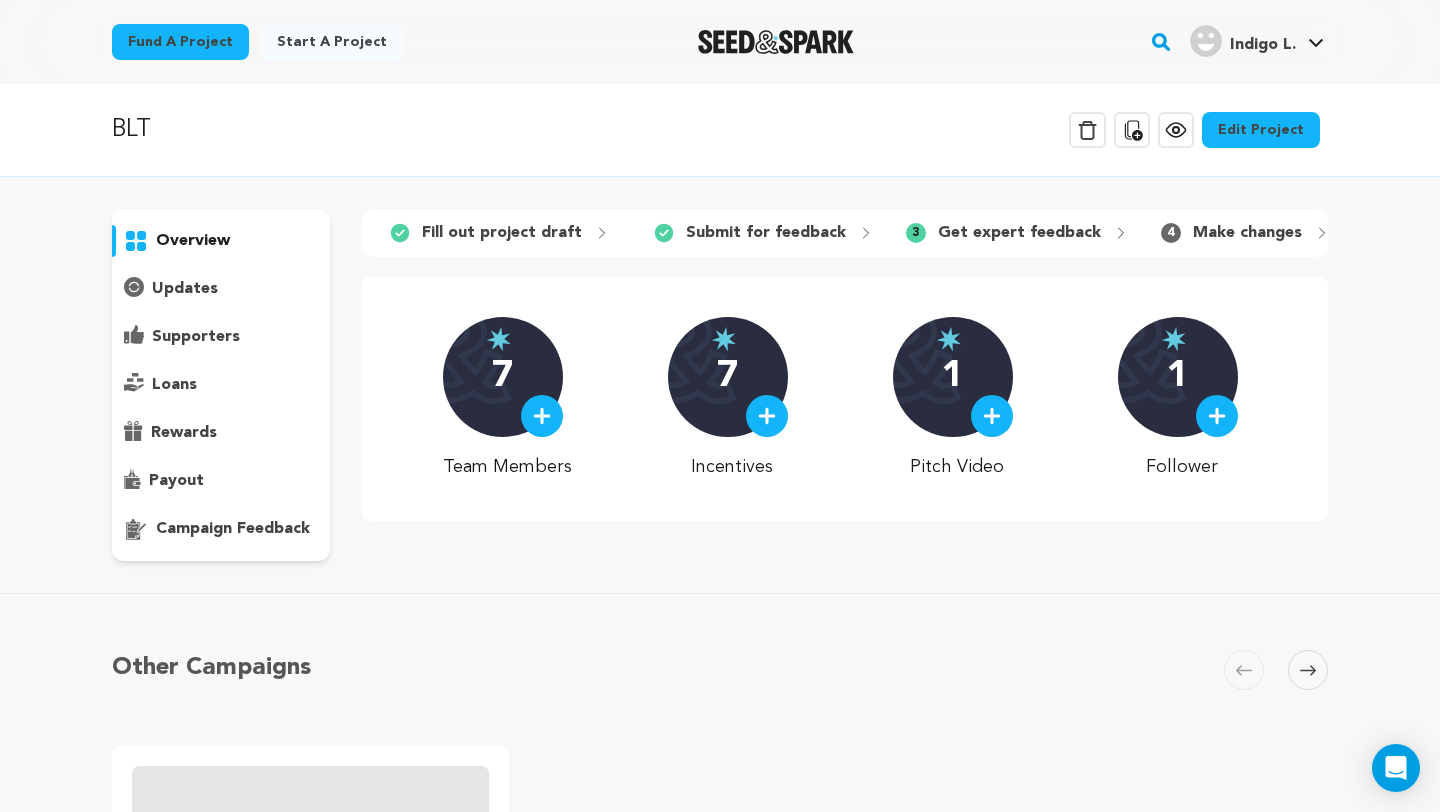 click on "campaign feedback" at bounding box center (233, 529) 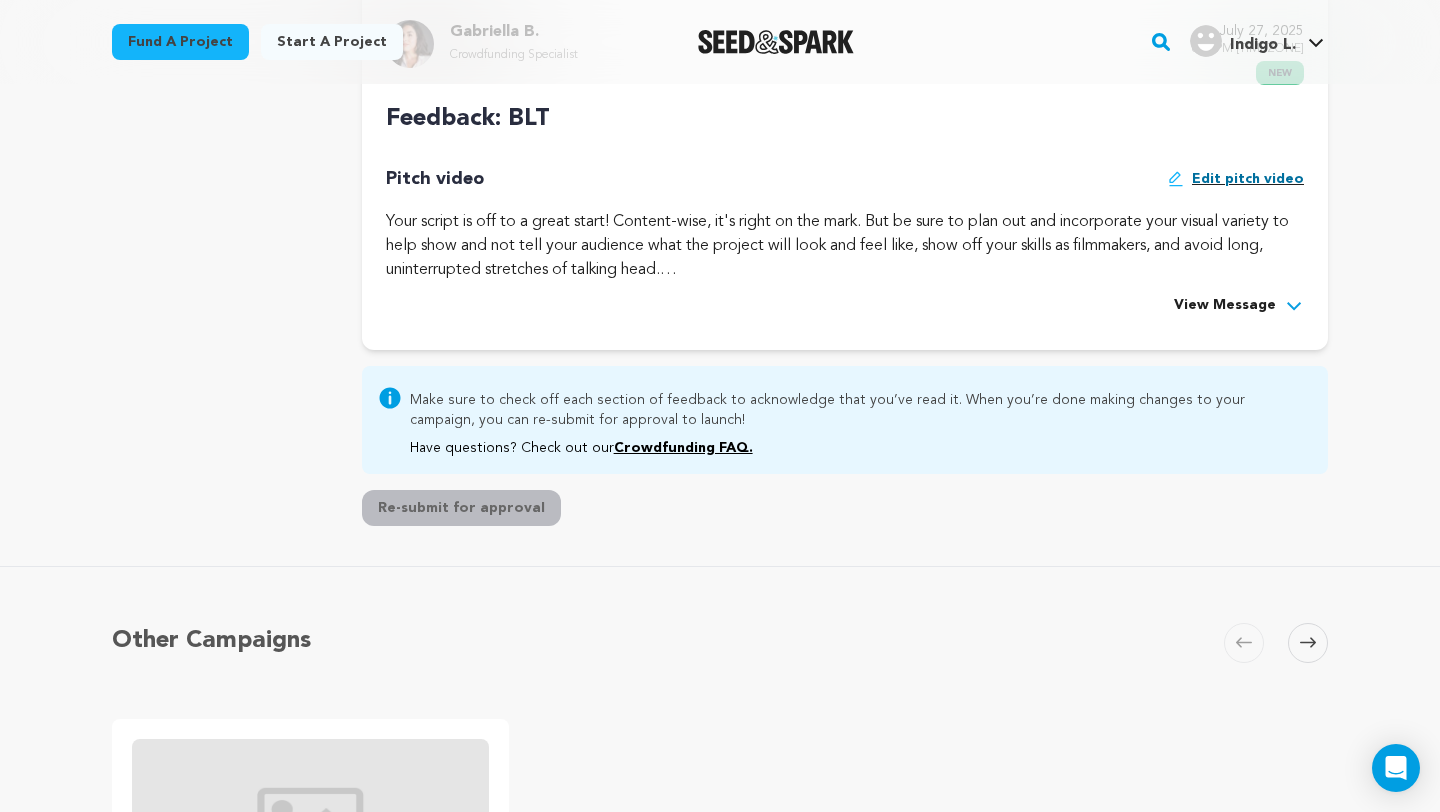 scroll, scrollTop: 829, scrollLeft: 0, axis: vertical 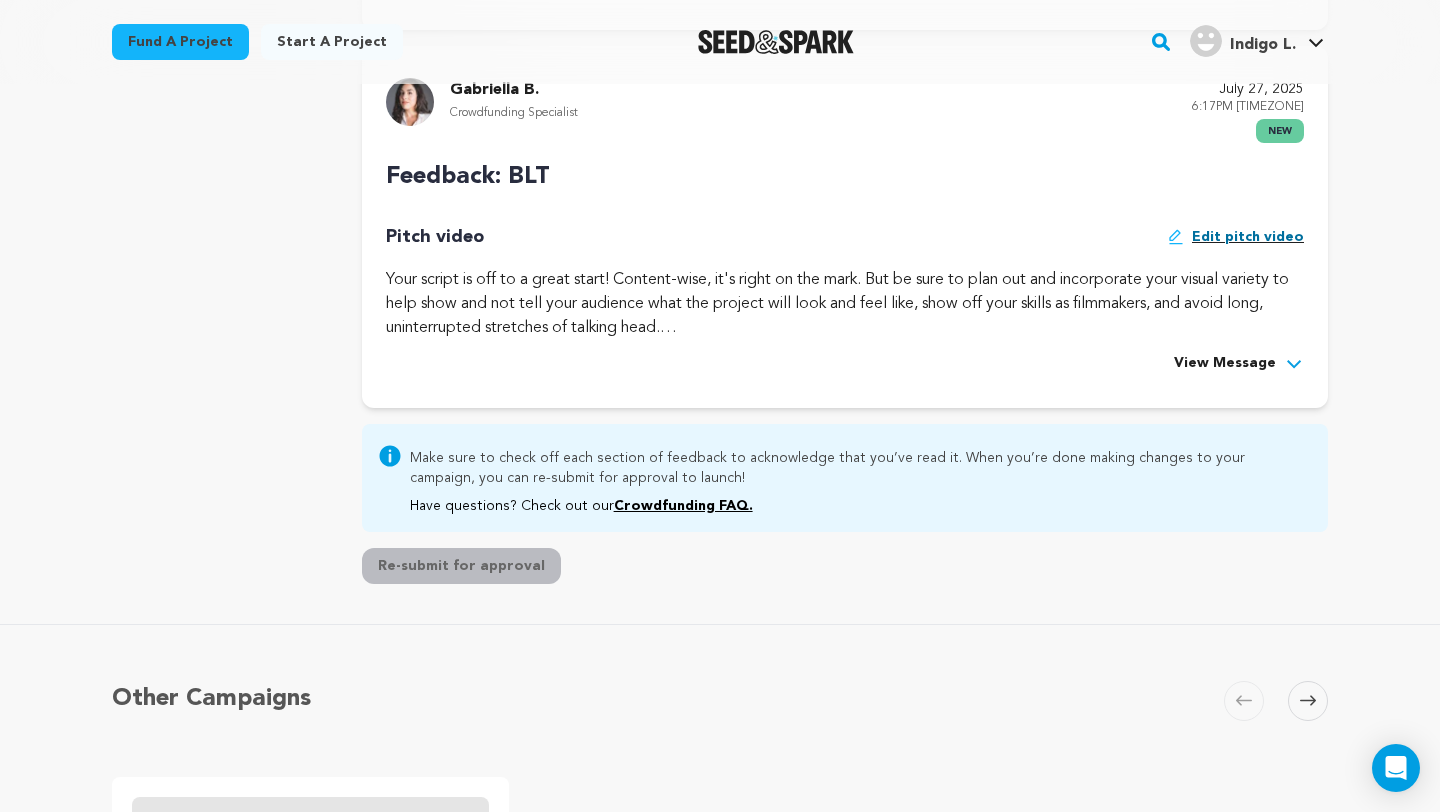 click on "View Message" at bounding box center [1225, 364] 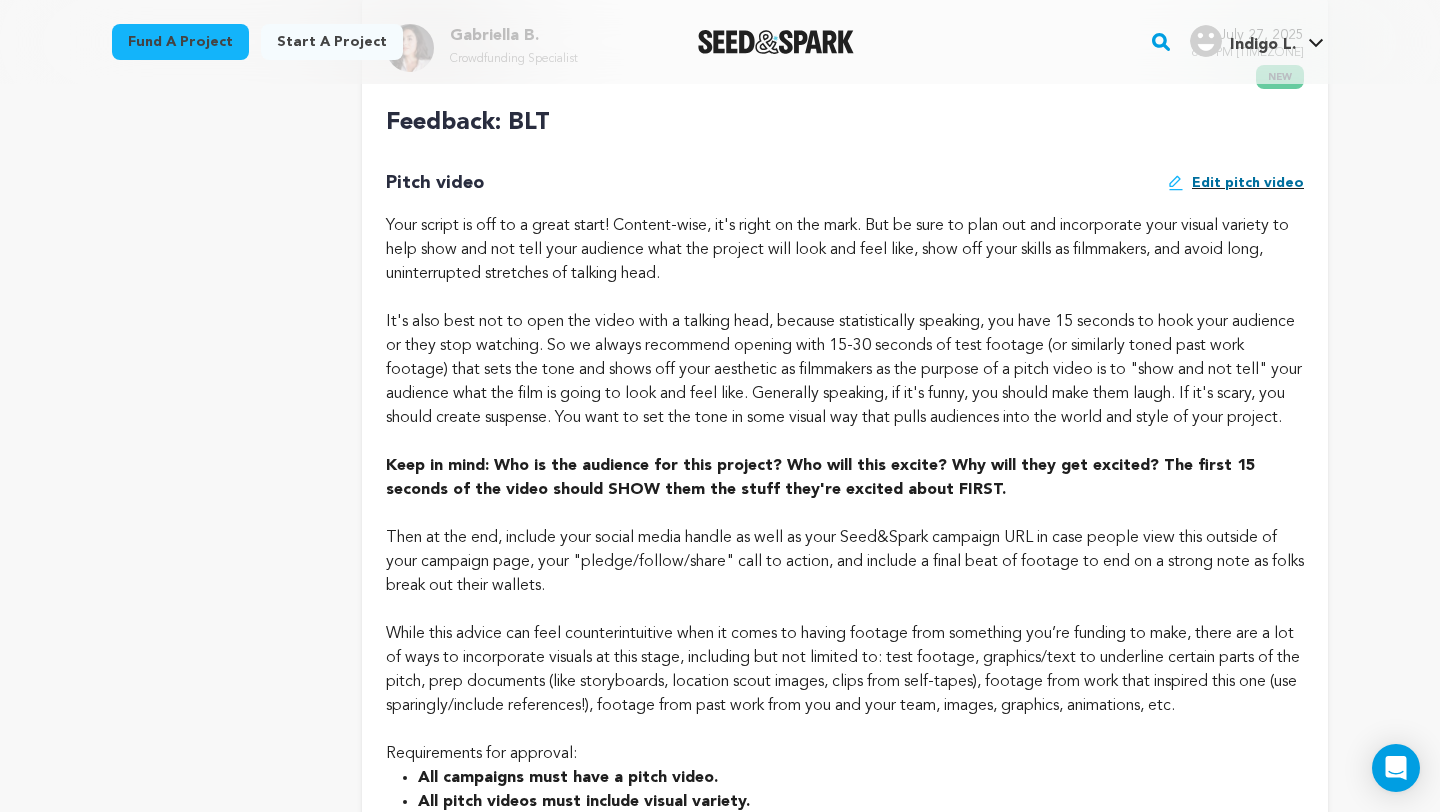 scroll, scrollTop: 901, scrollLeft: 0, axis: vertical 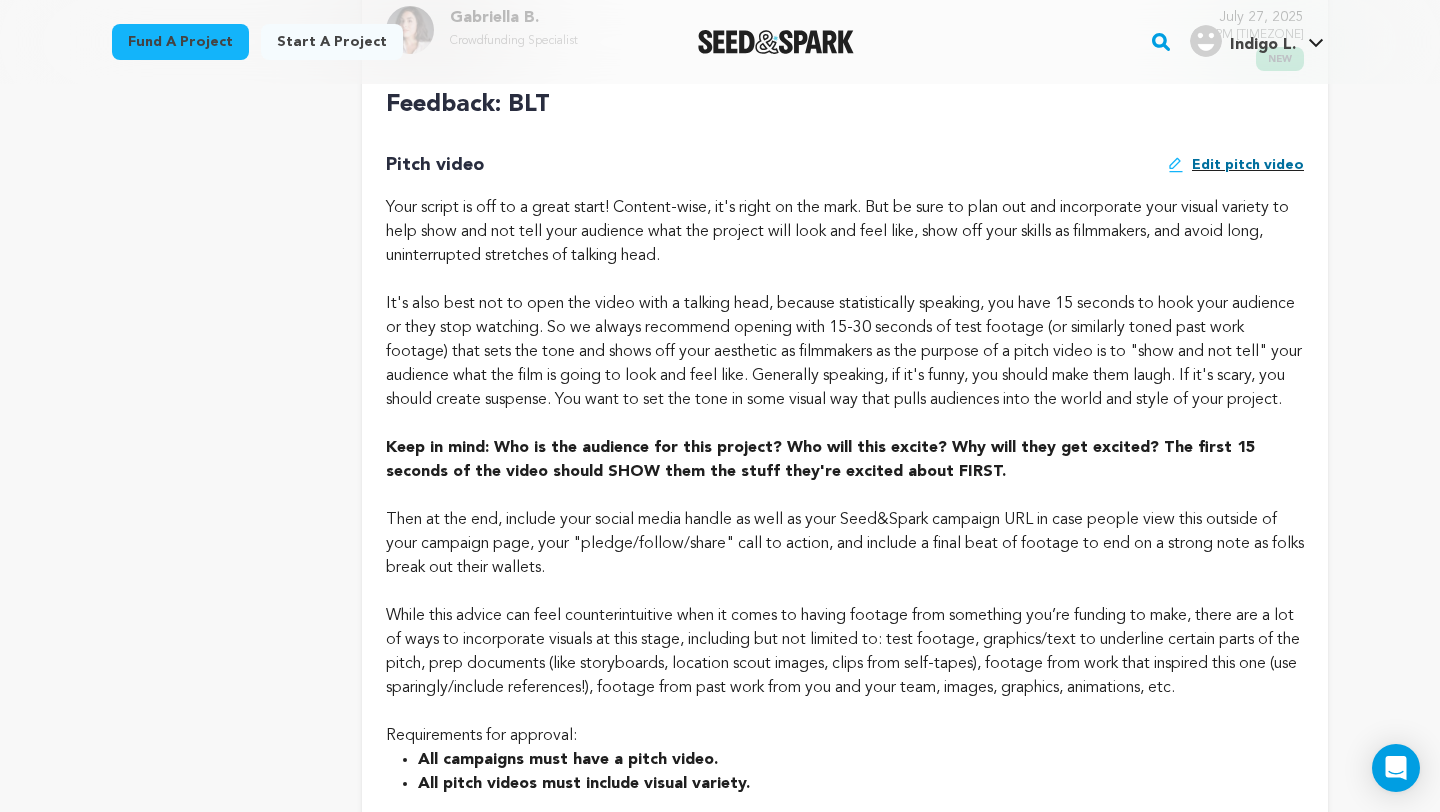 click on "Edit pitch video" at bounding box center [1248, 23] 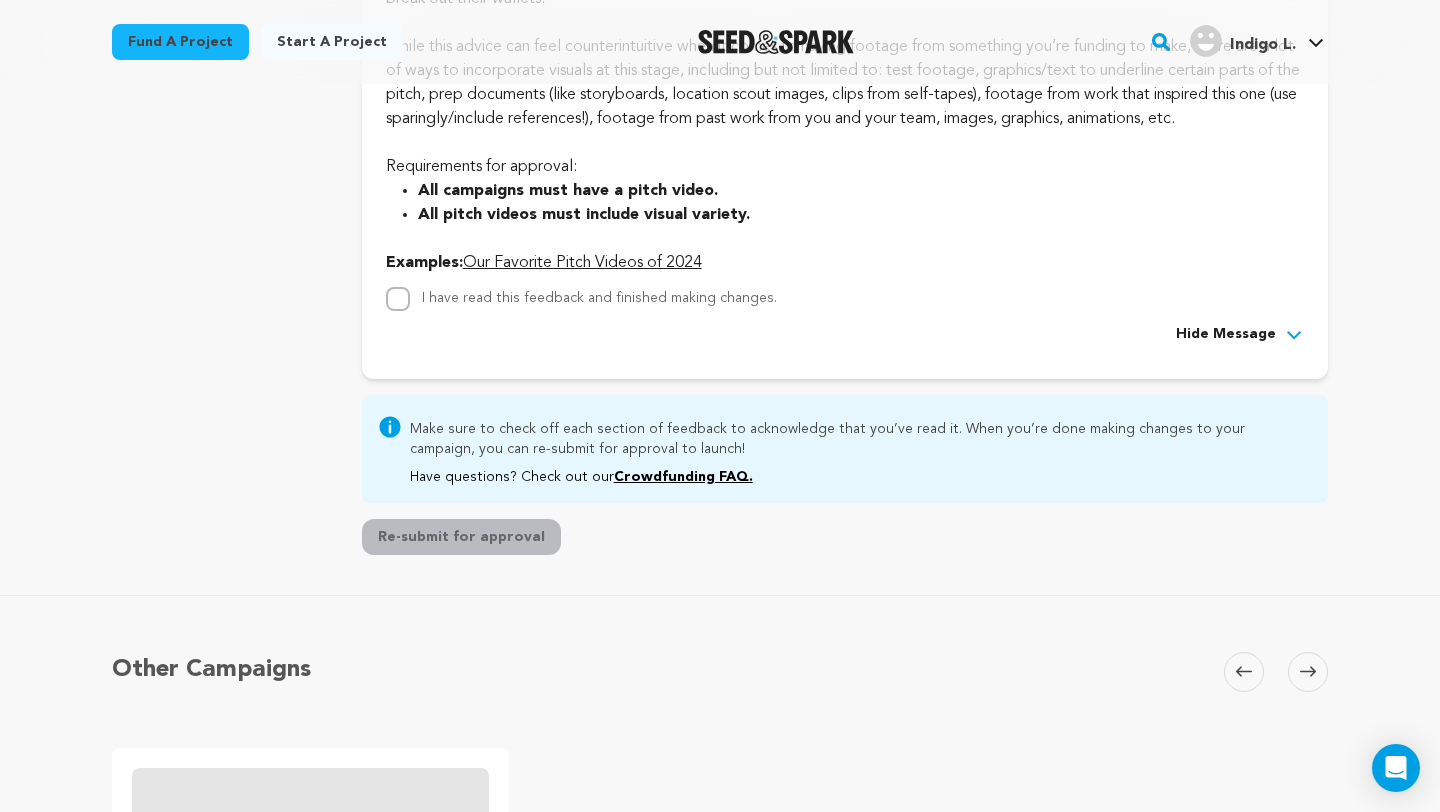 scroll, scrollTop: 1540, scrollLeft: 0, axis: vertical 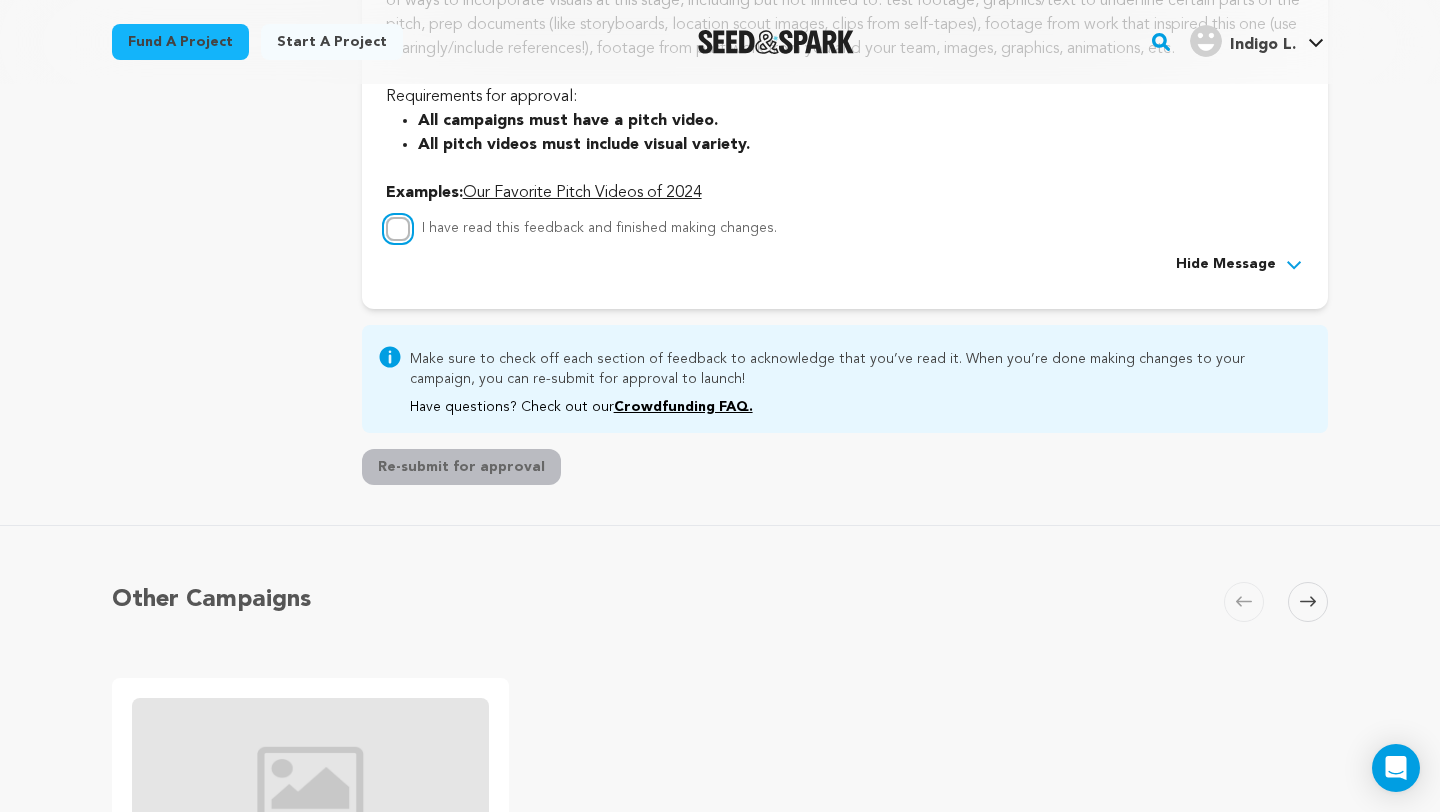 click on "I have read this feedback and finished making changes." at bounding box center [398, -370] 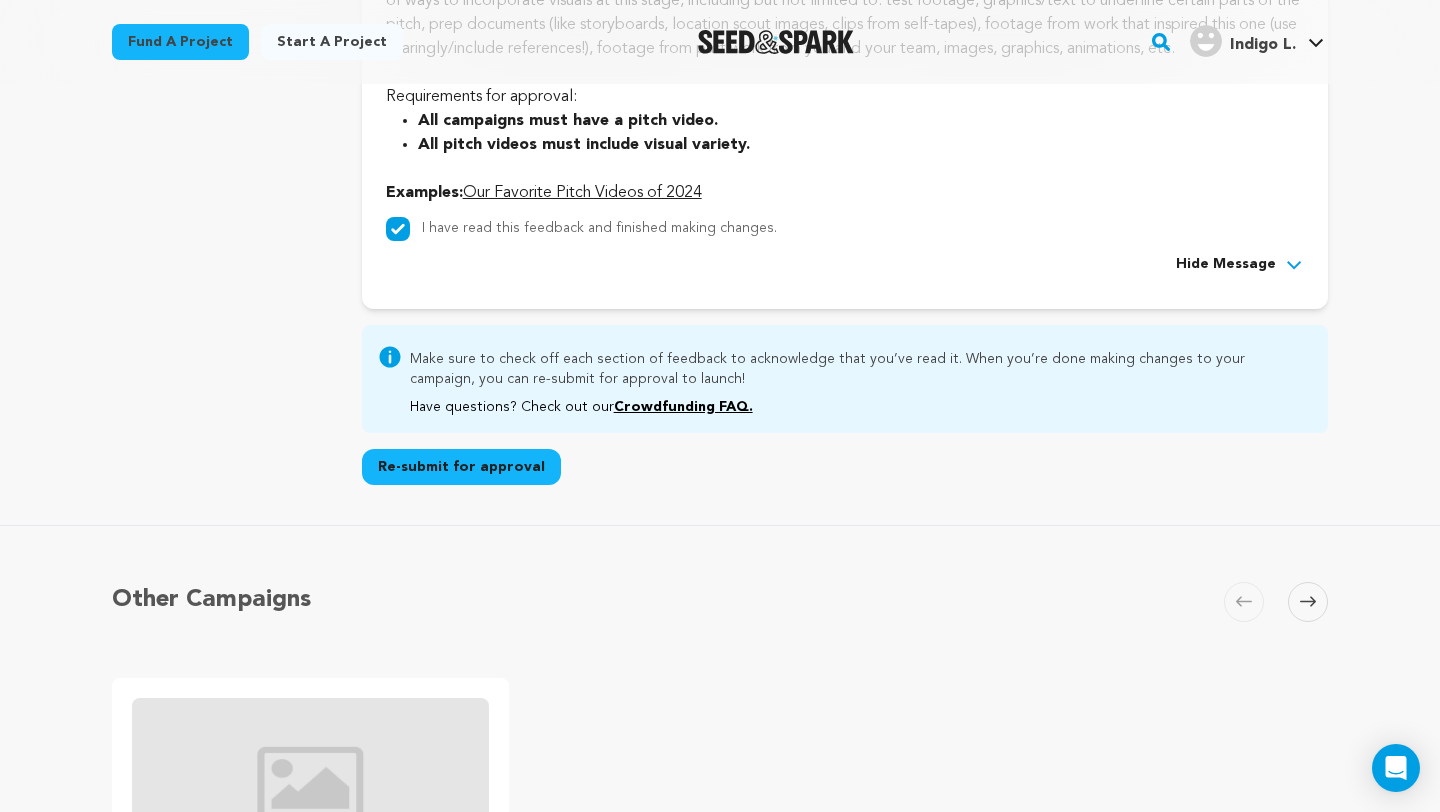 click on "Re-submit for approval" at bounding box center (461, 467) 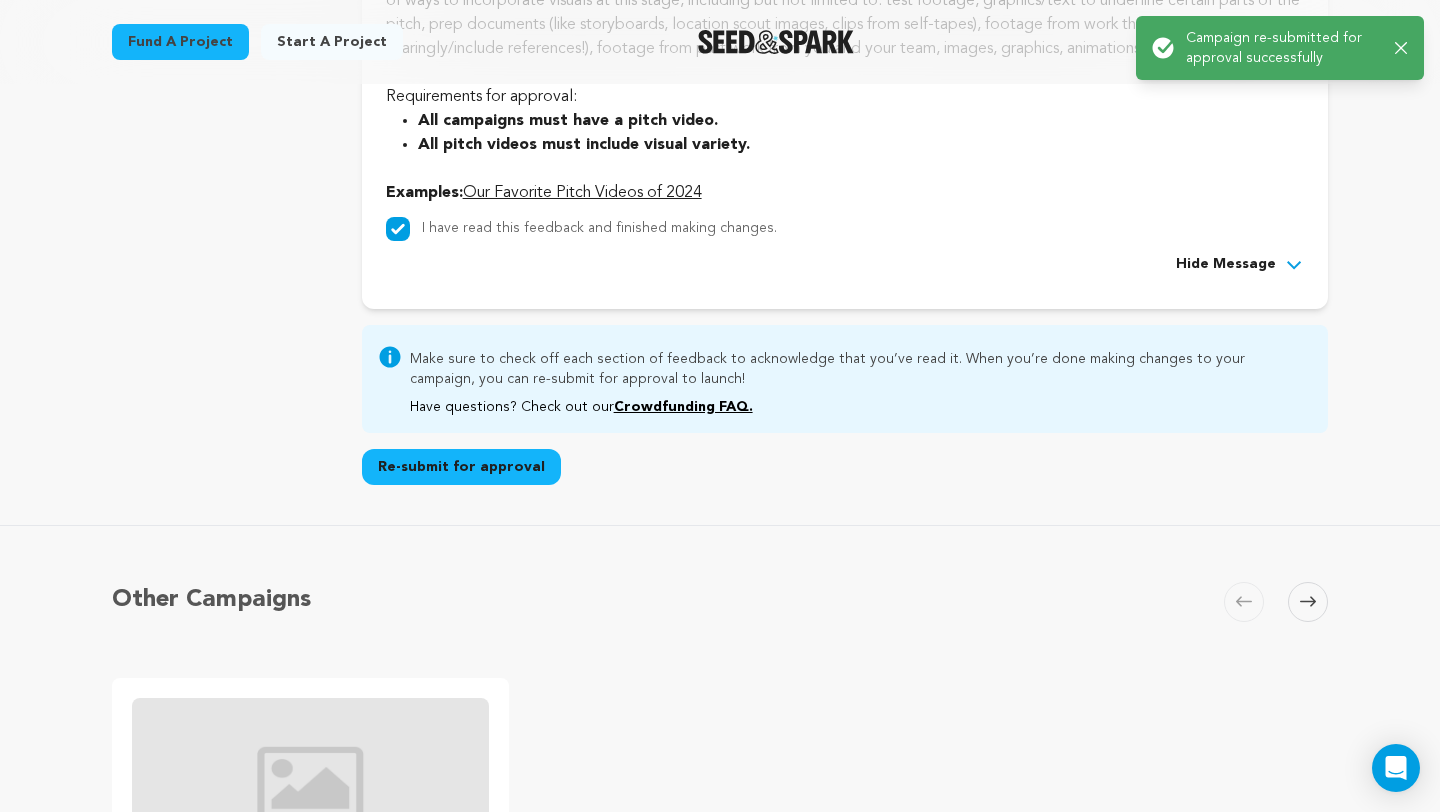 click on "Re-submit for approval" at bounding box center (461, 467) 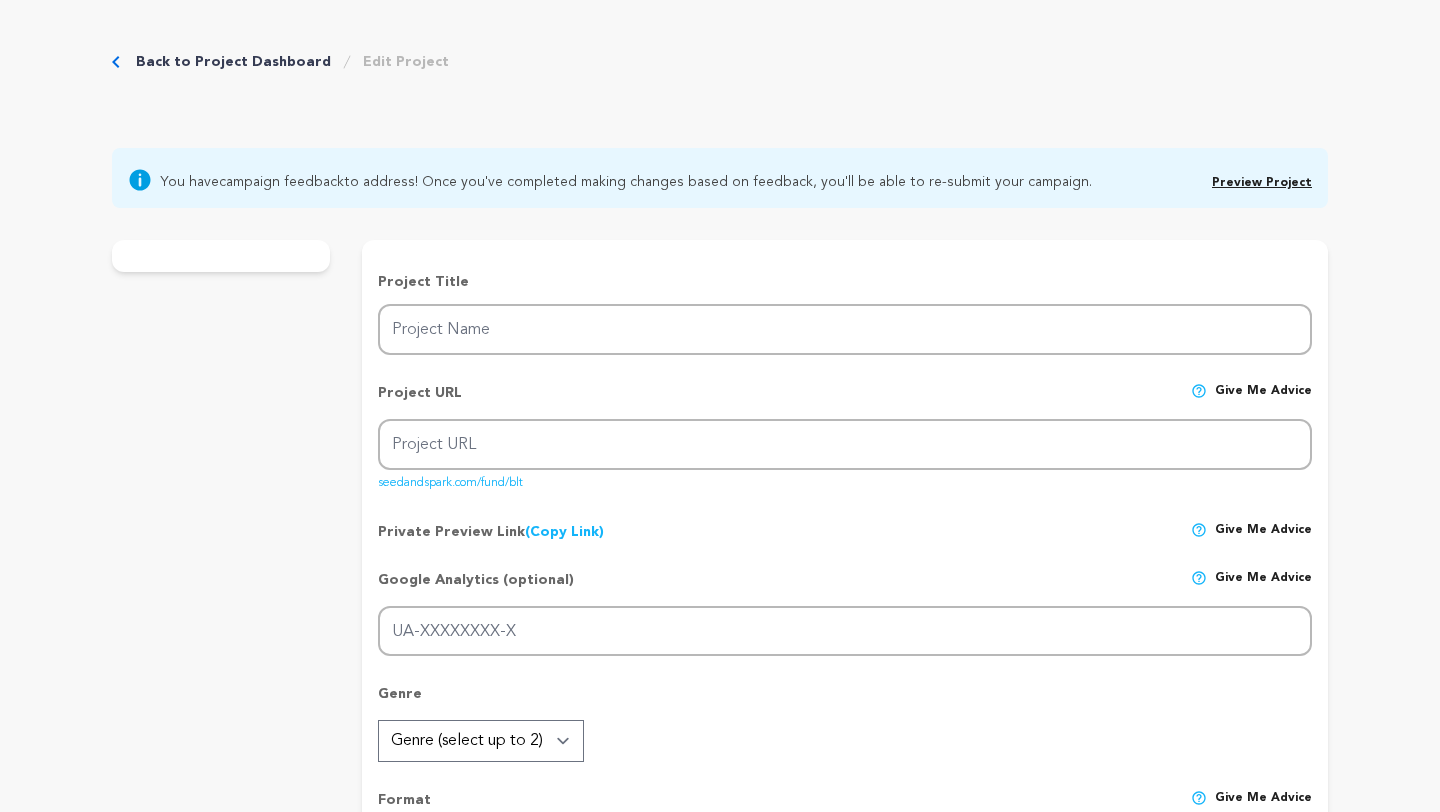 scroll, scrollTop: 0, scrollLeft: 0, axis: both 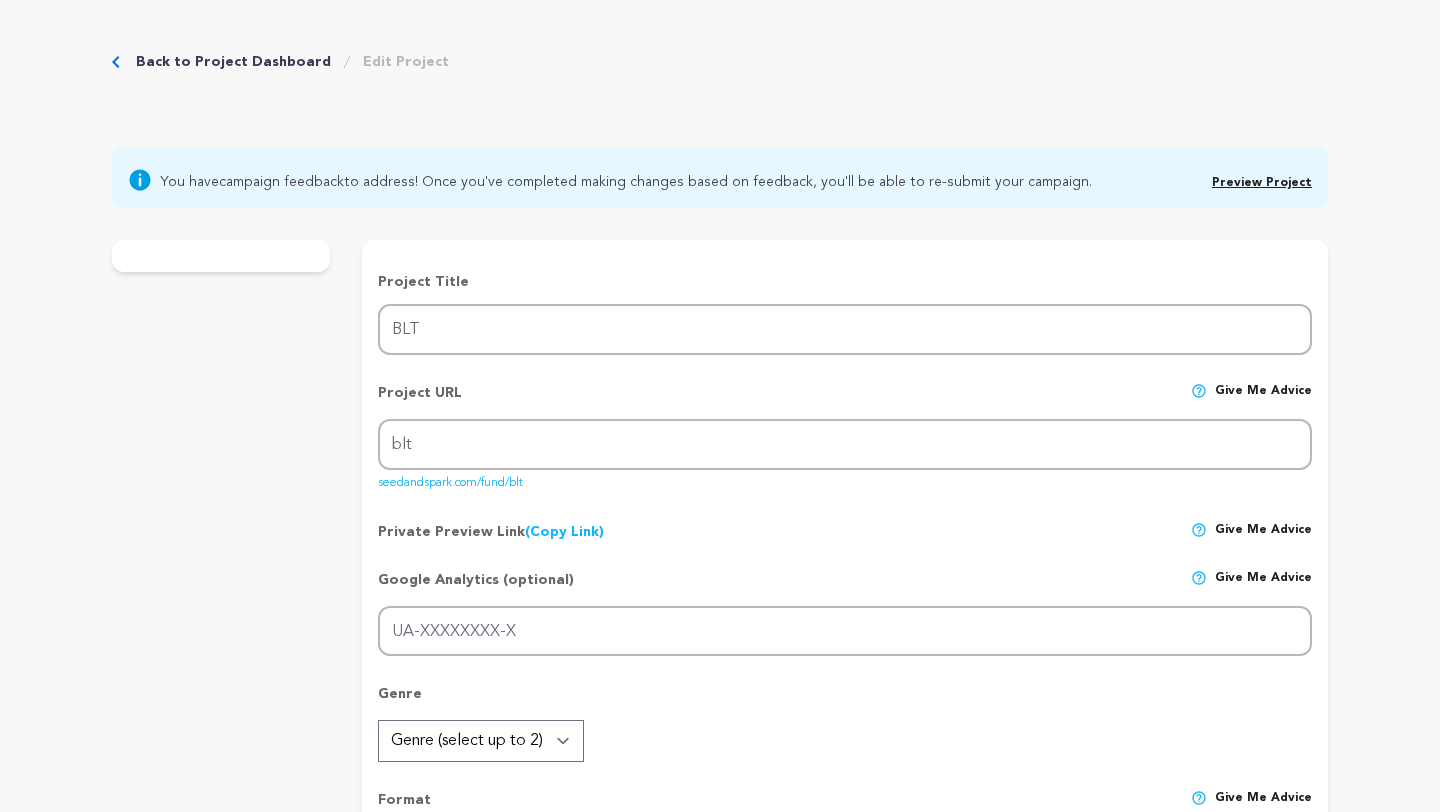 radio on "true" 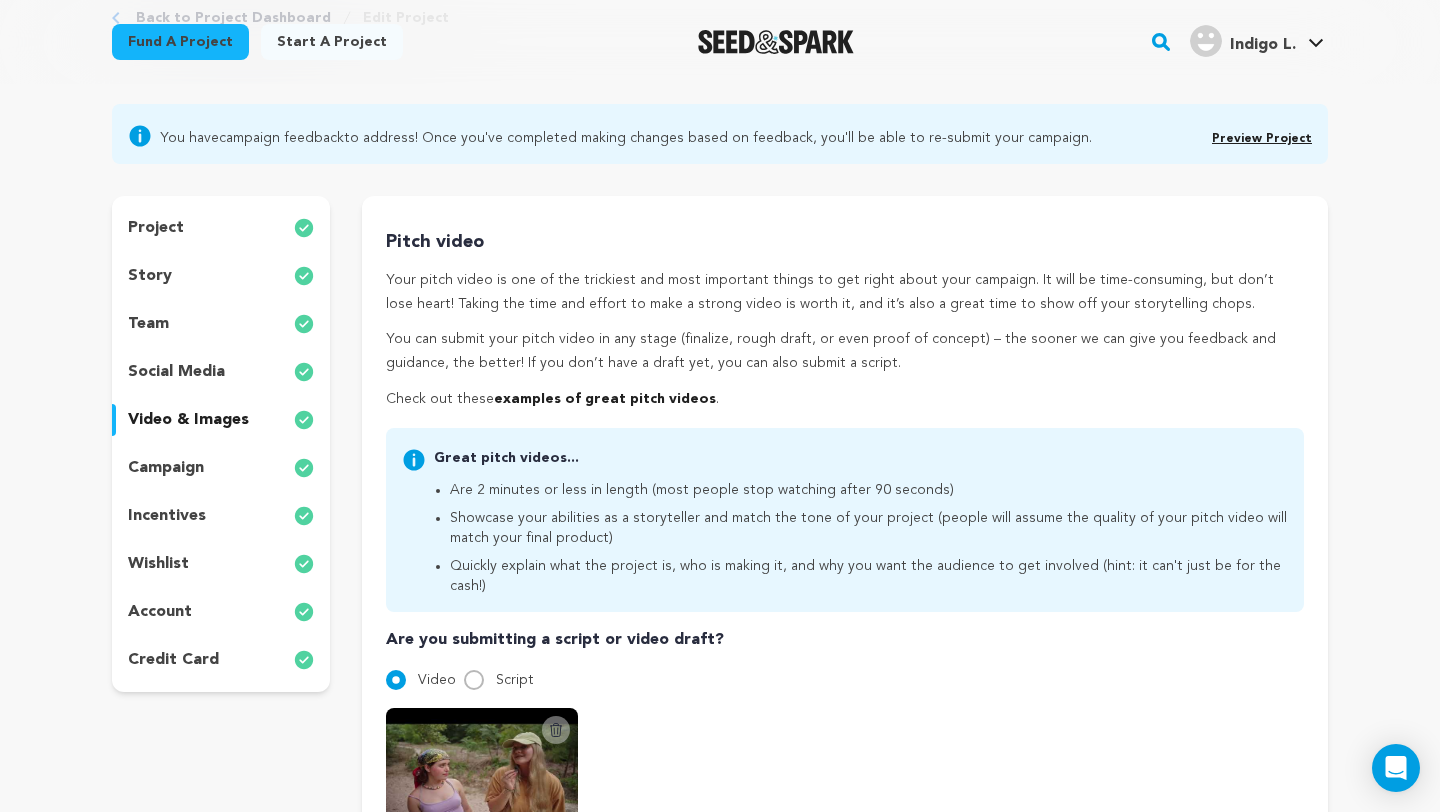 scroll, scrollTop: 66, scrollLeft: 0, axis: vertical 